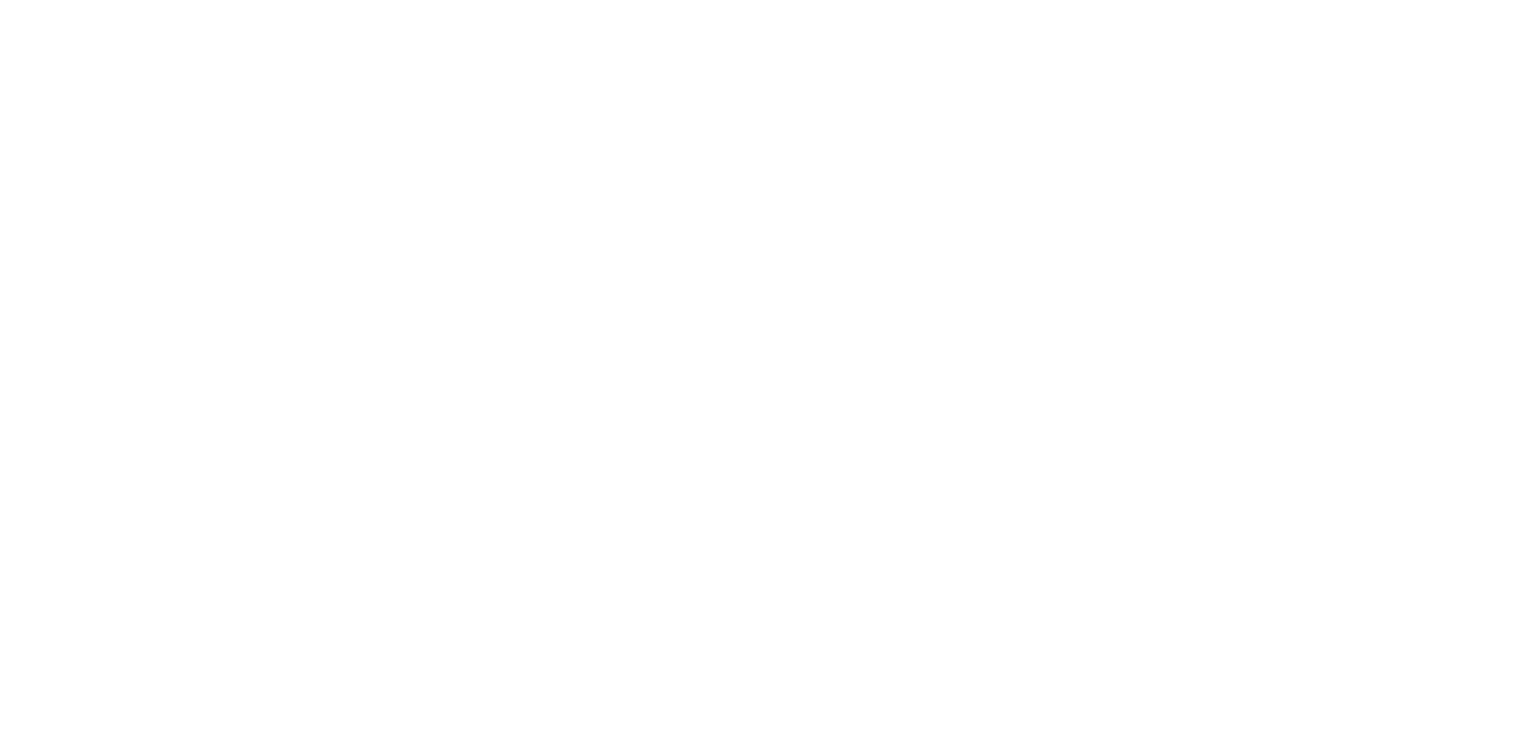 scroll, scrollTop: 0, scrollLeft: 0, axis: both 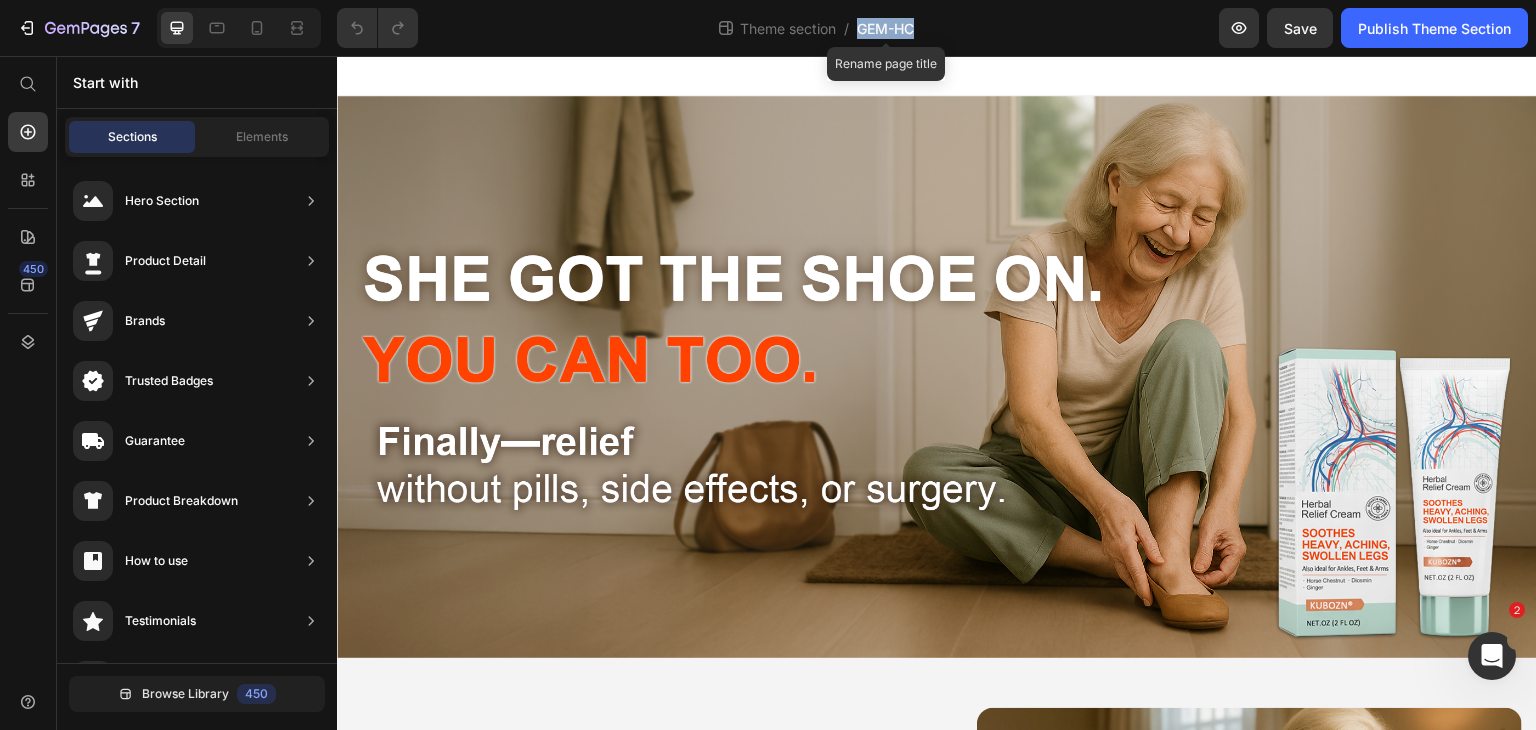drag, startPoint x: 917, startPoint y: 21, endPoint x: 856, endPoint y: 29, distance: 61.522354 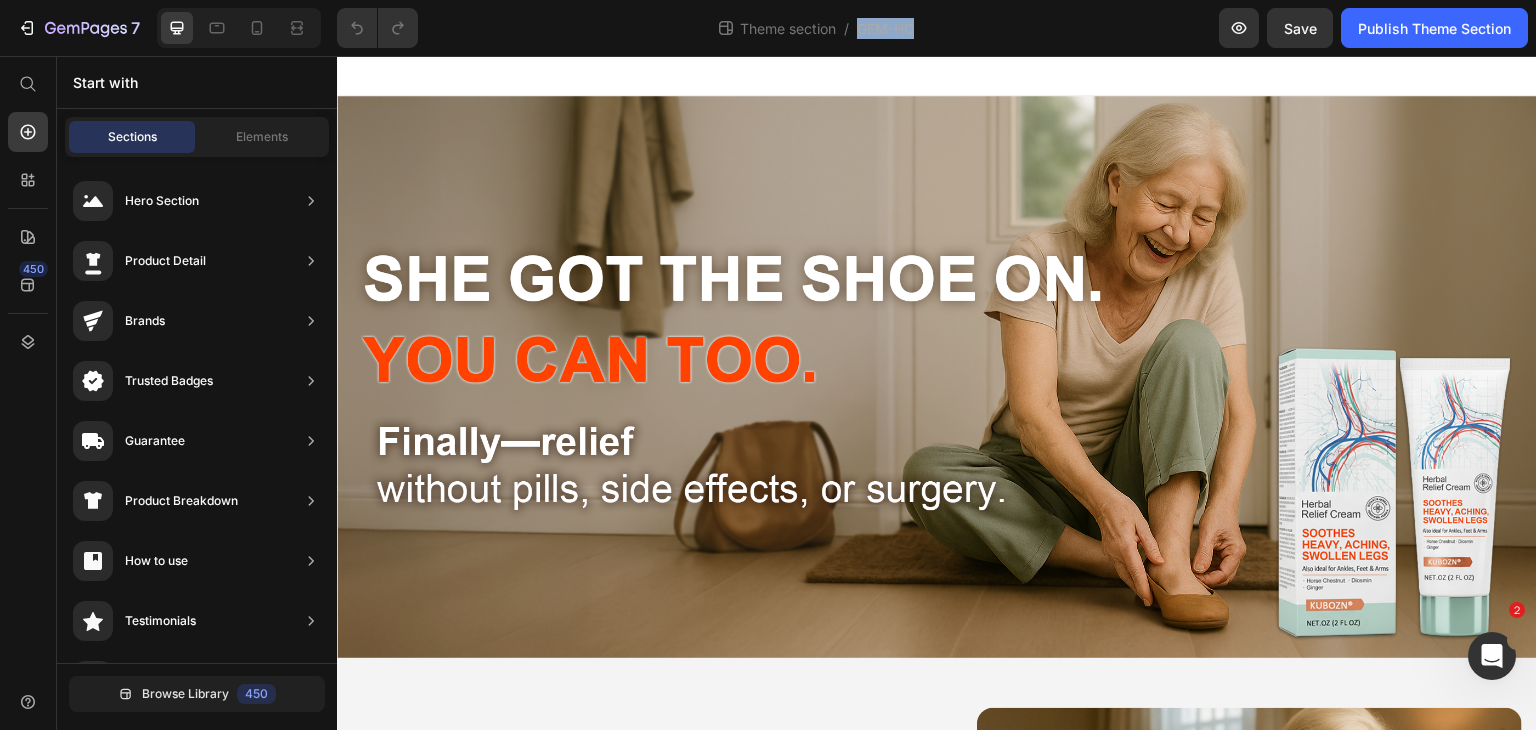 copy on "GEM-HC" 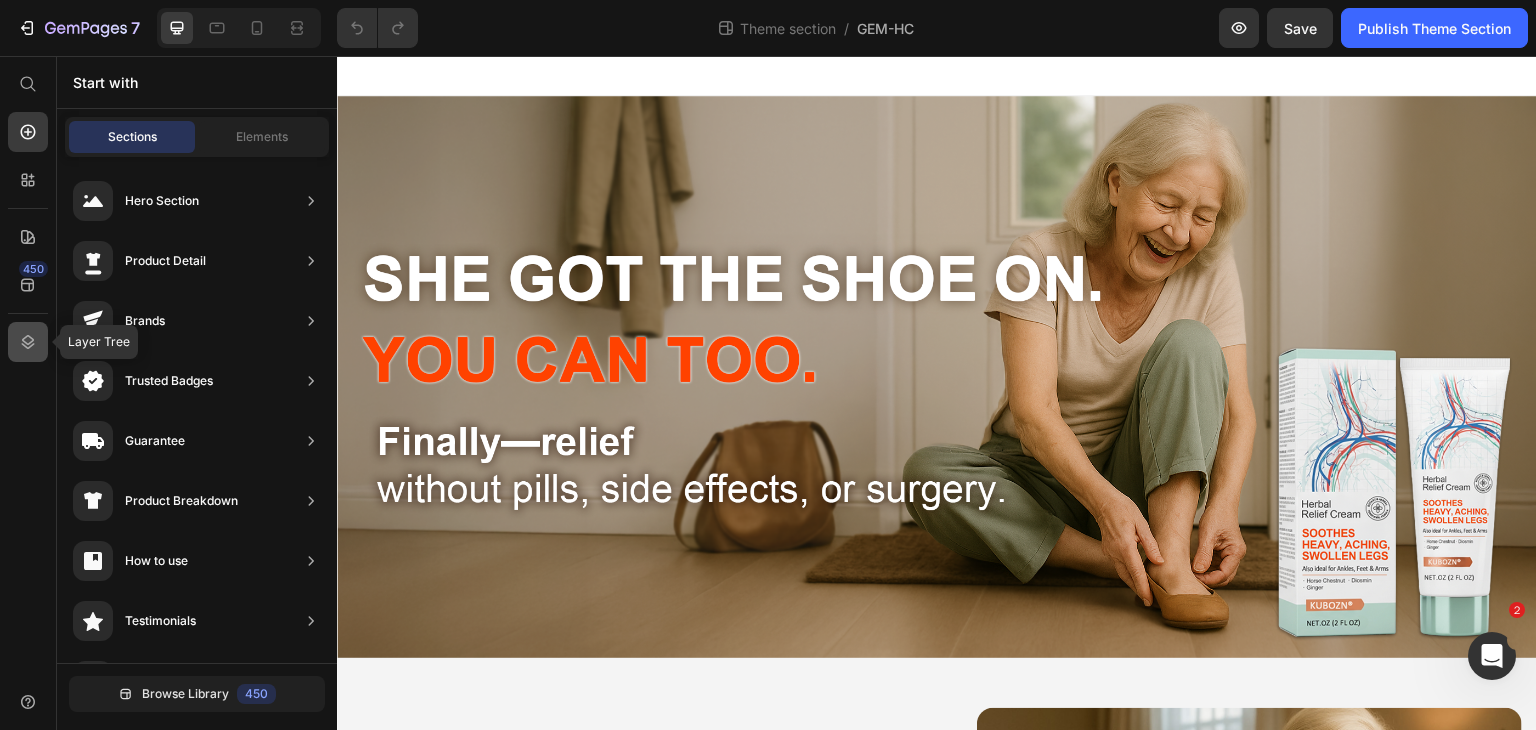 click 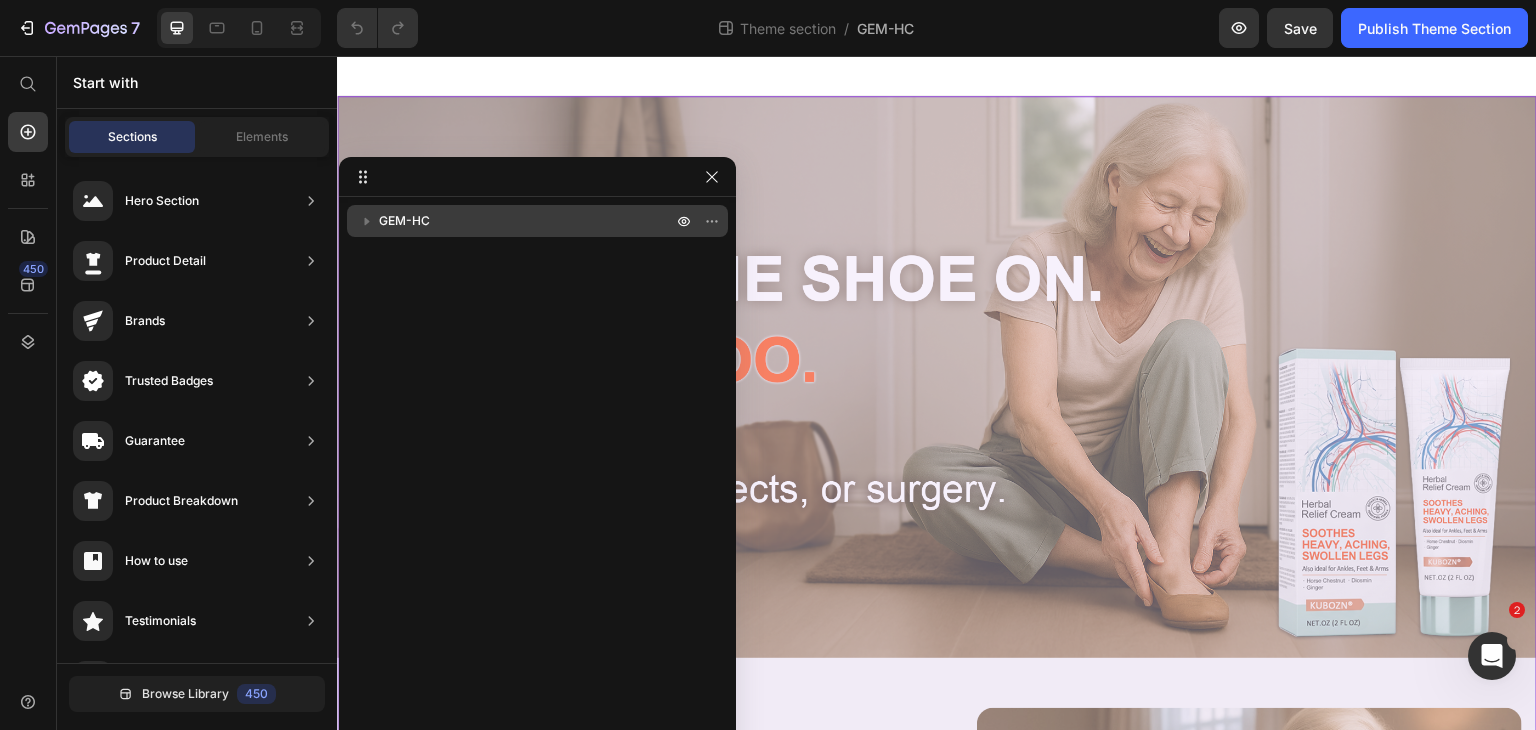 click on "GEM-HC" at bounding box center [527, 221] 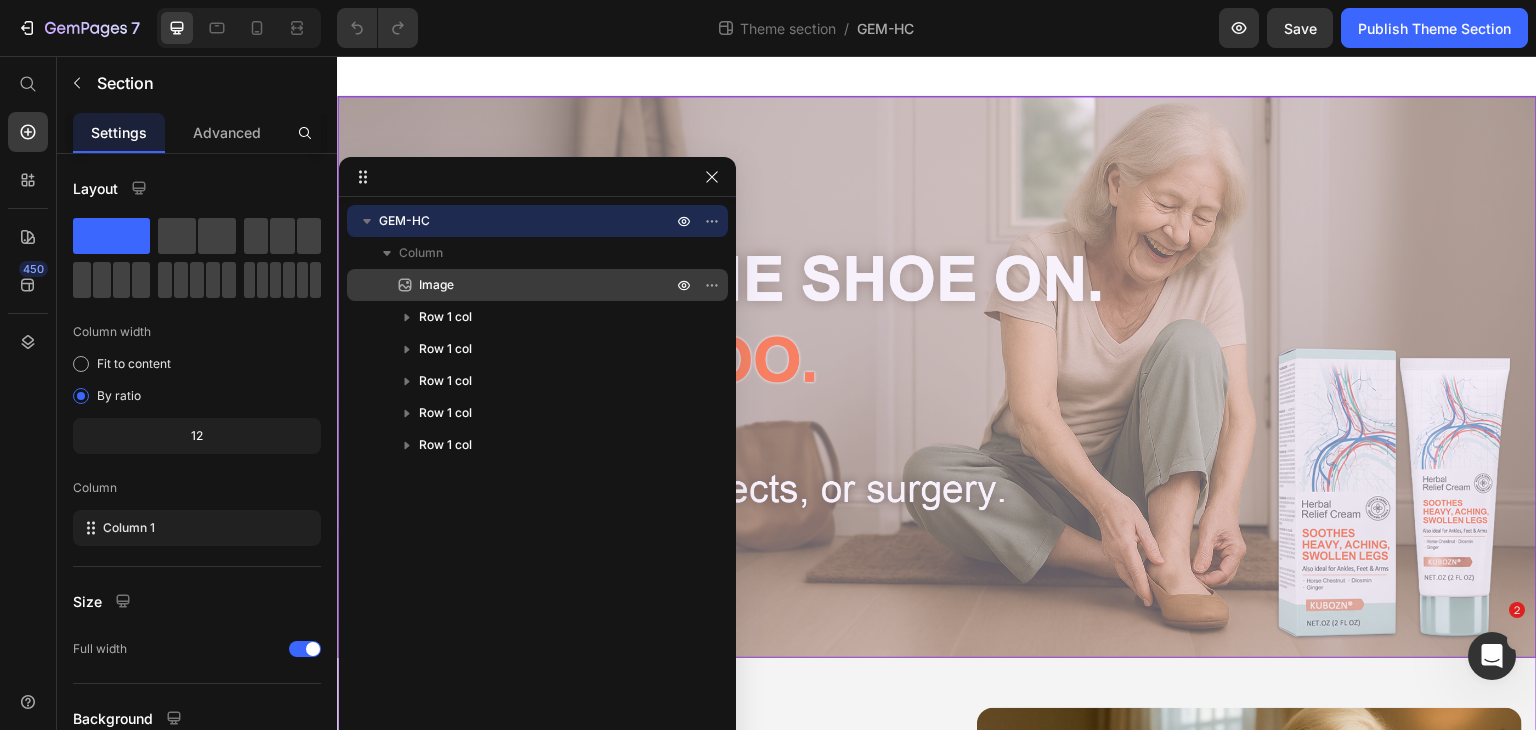 click 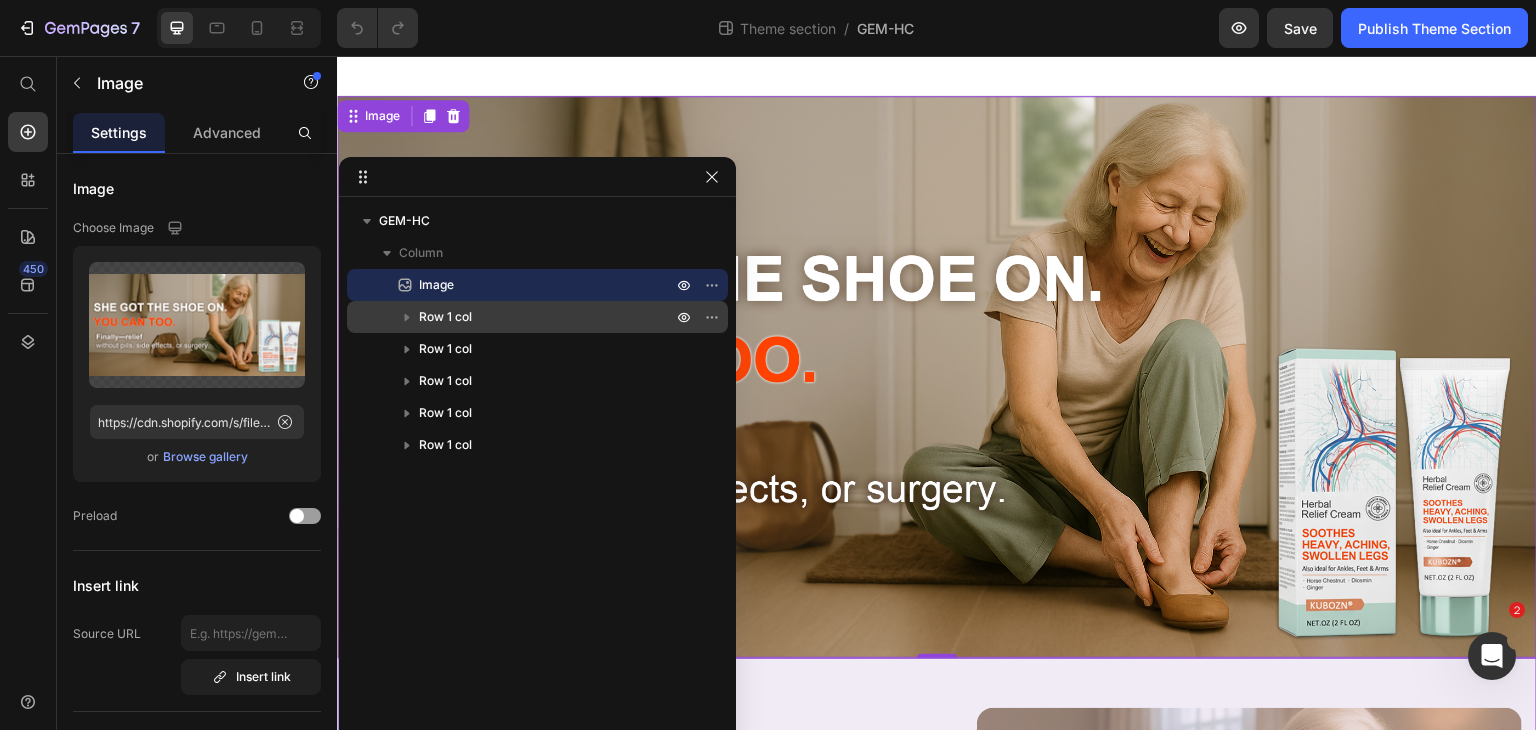 click 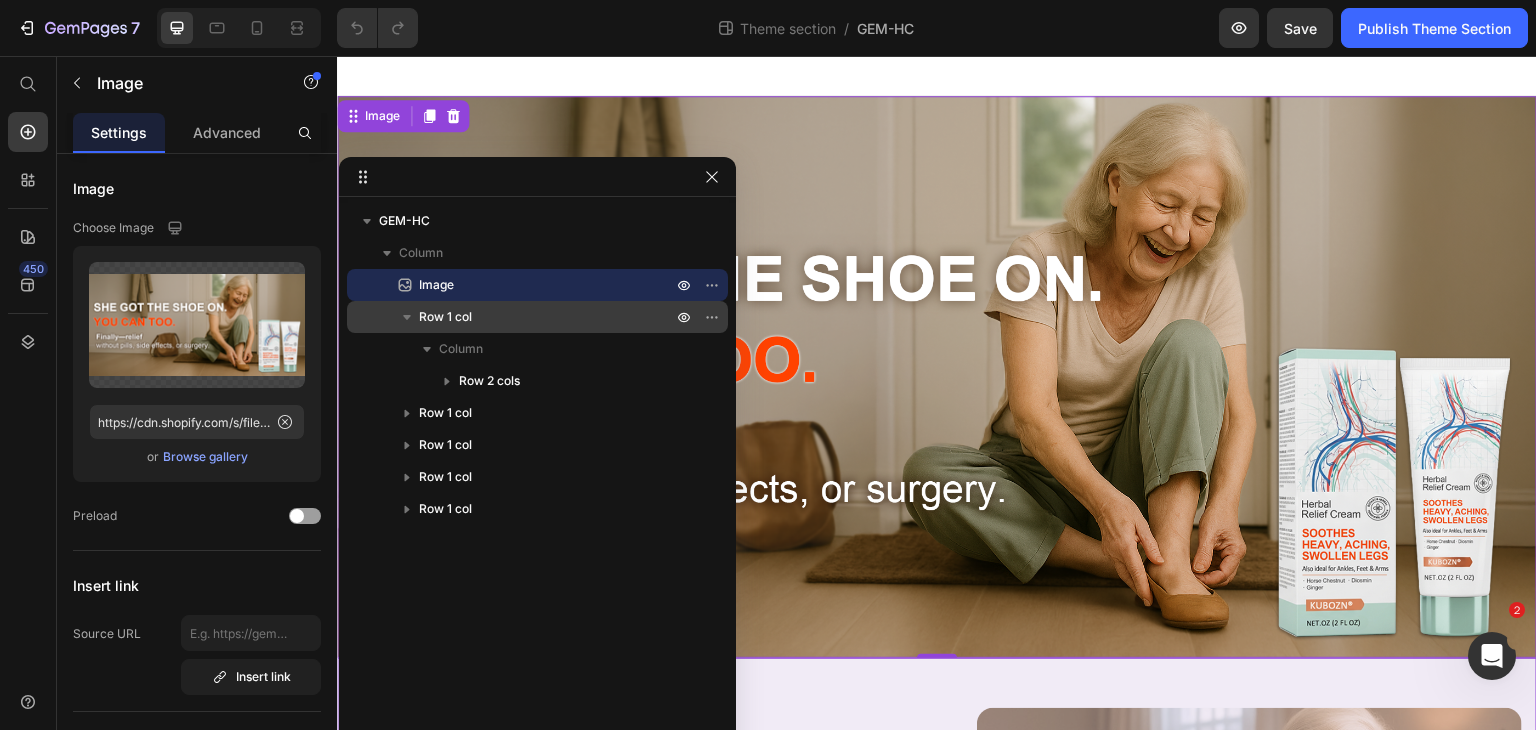 click 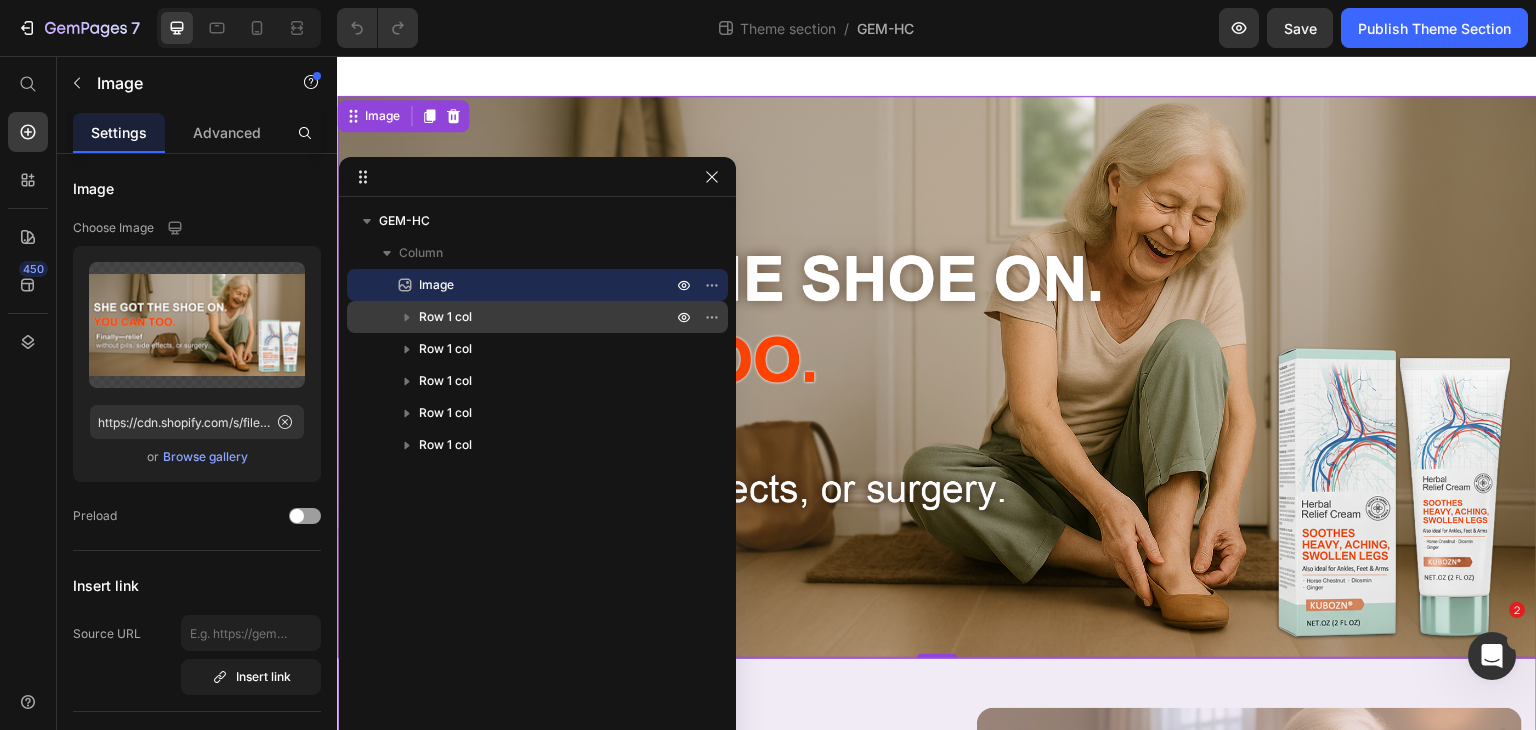 type 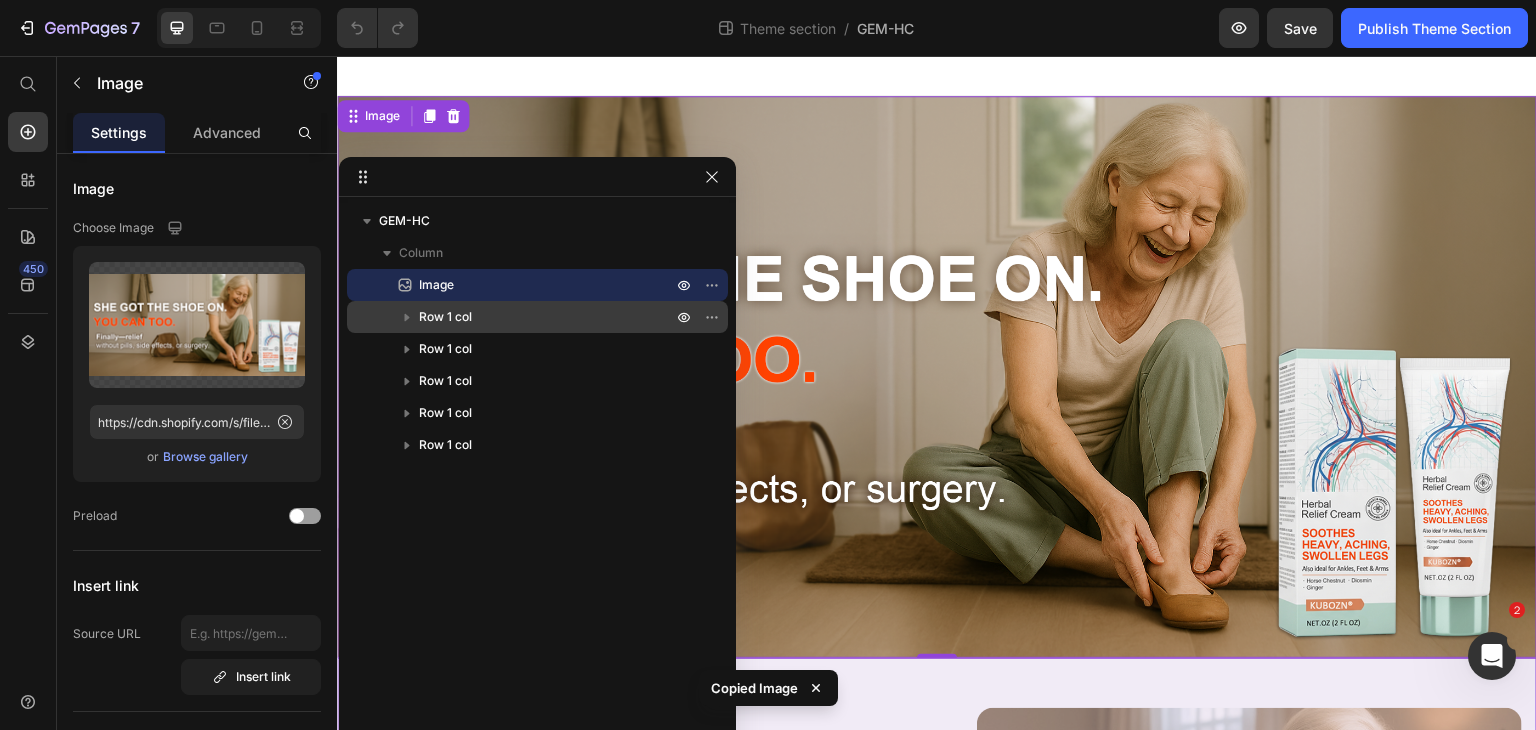 click on "Row 1 col" at bounding box center [445, 317] 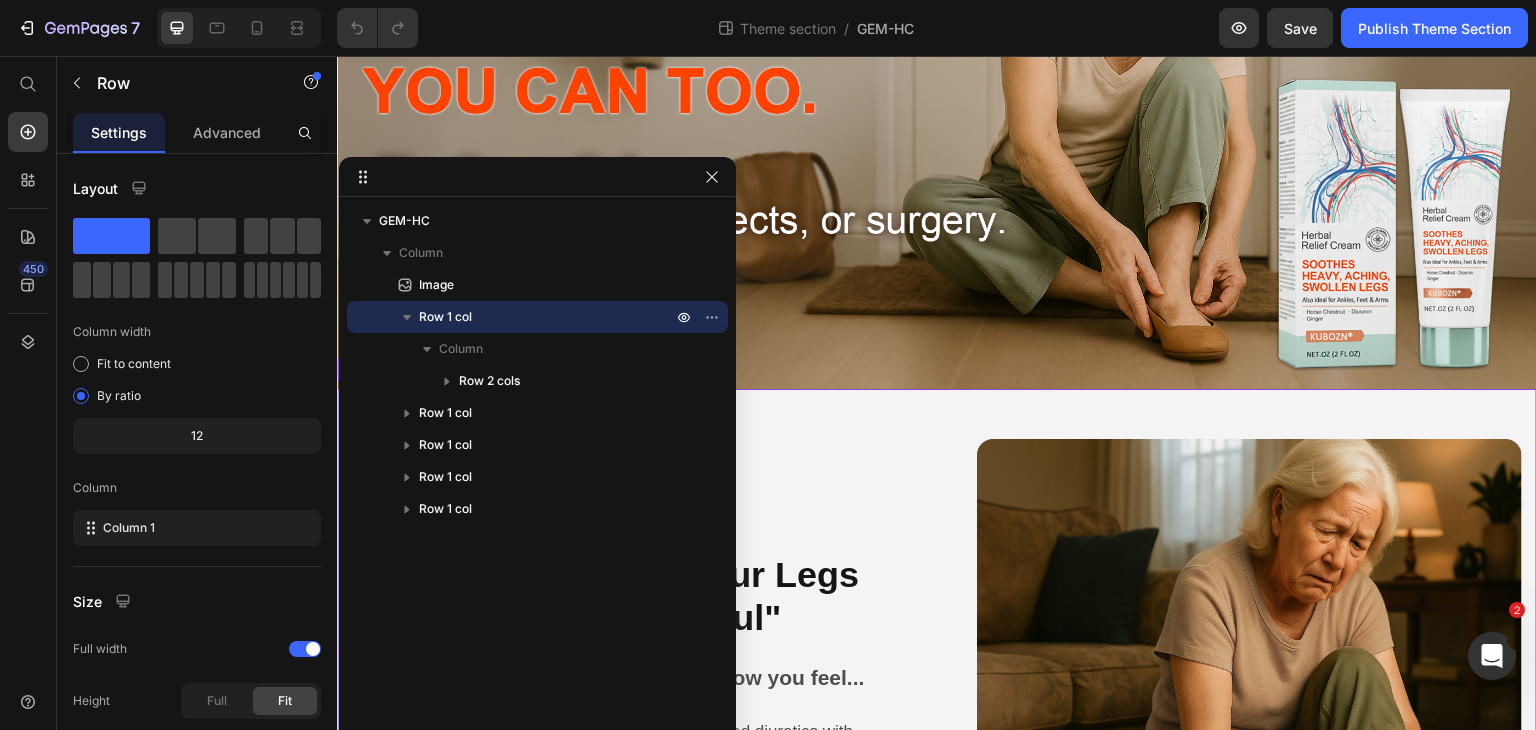 scroll, scrollTop: 524, scrollLeft: 0, axis: vertical 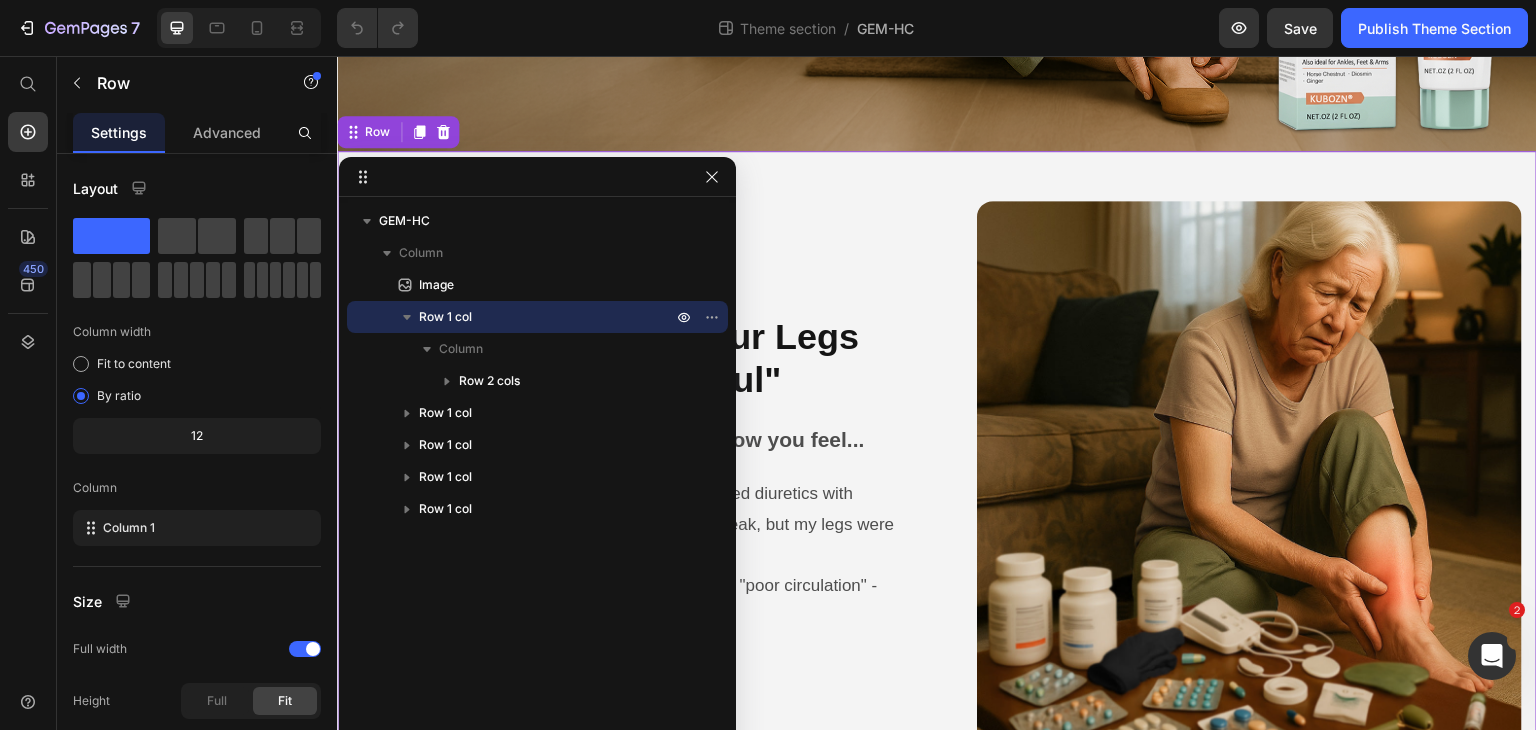 click on "Row 1 col" at bounding box center [445, 317] 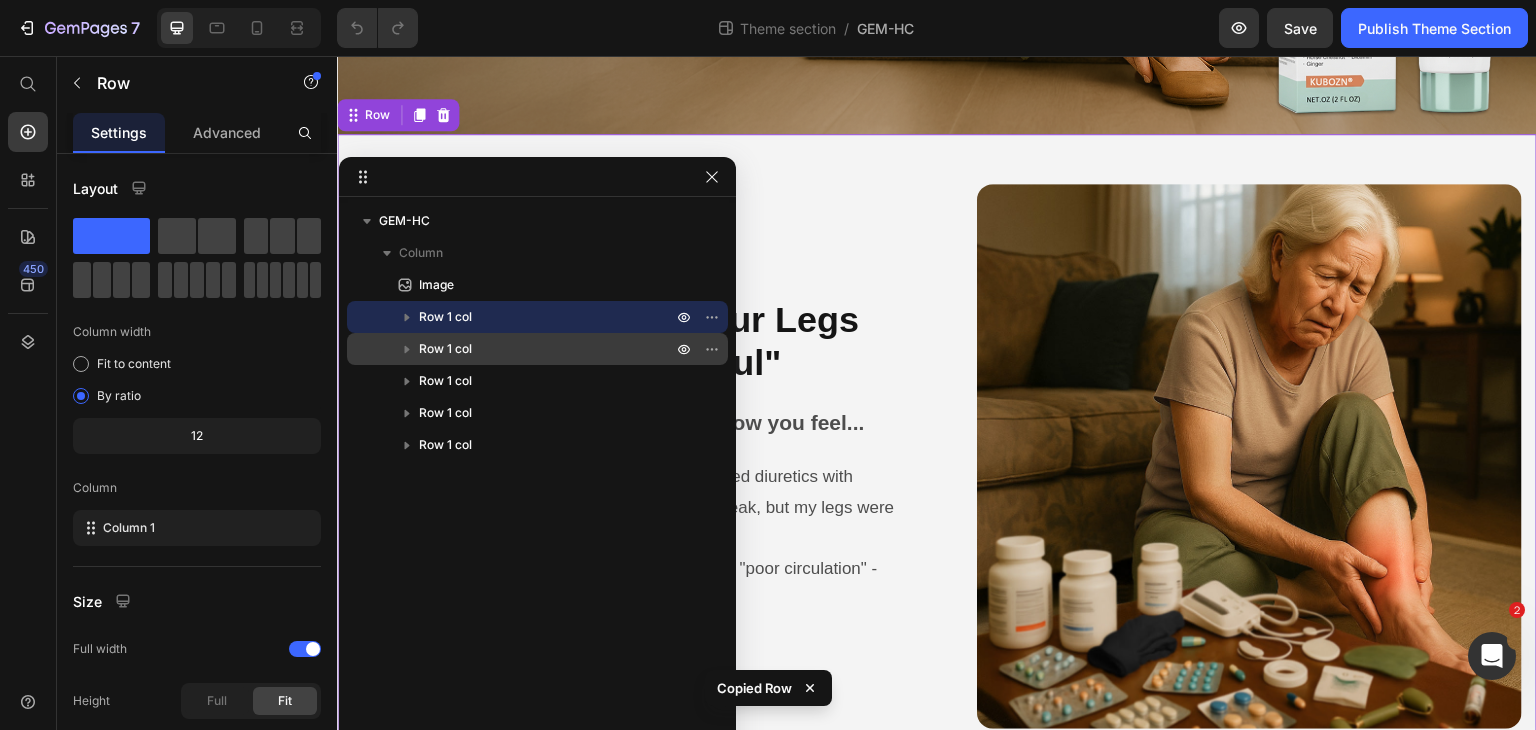 click on "Row 1 col" at bounding box center (537, 349) 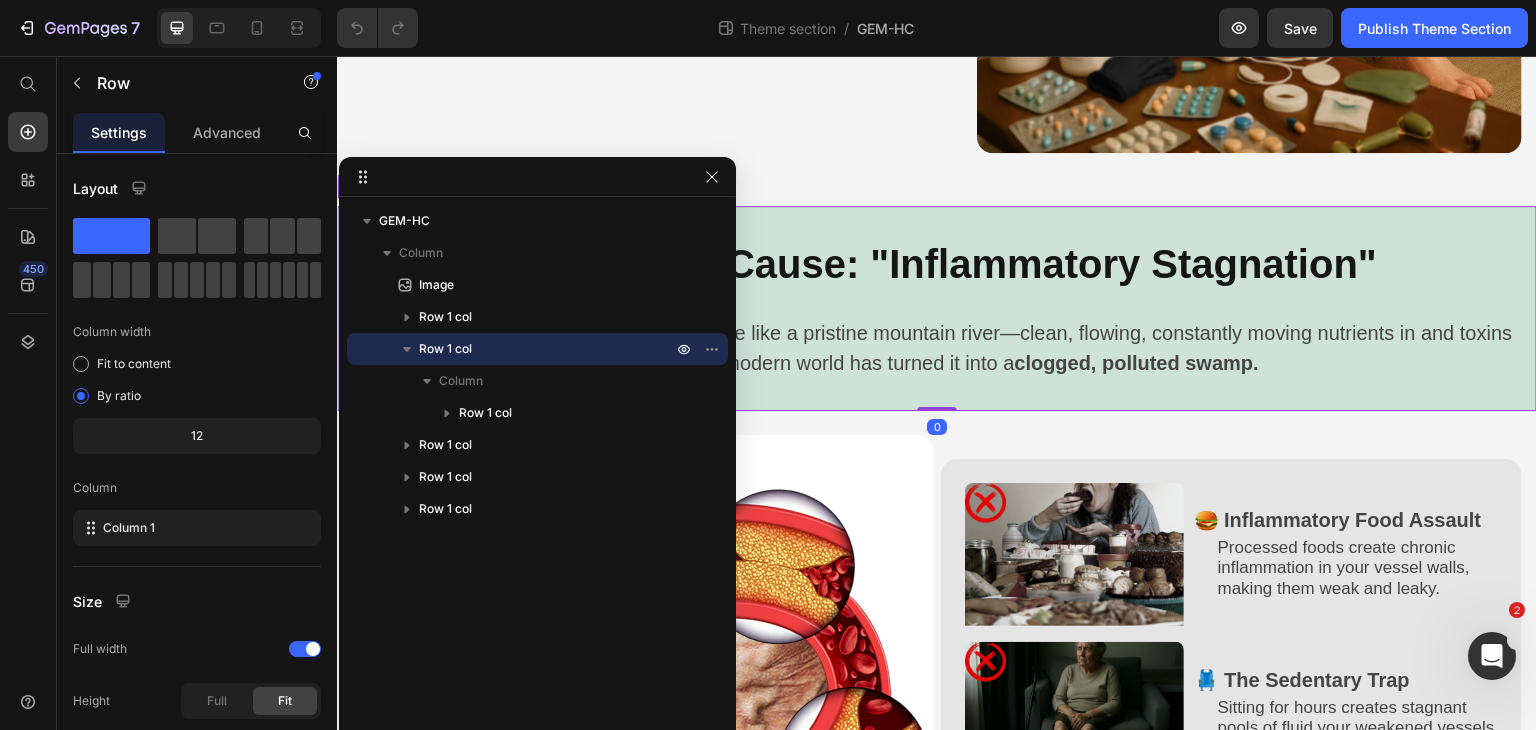click on "Row 1 col" at bounding box center (537, 349) 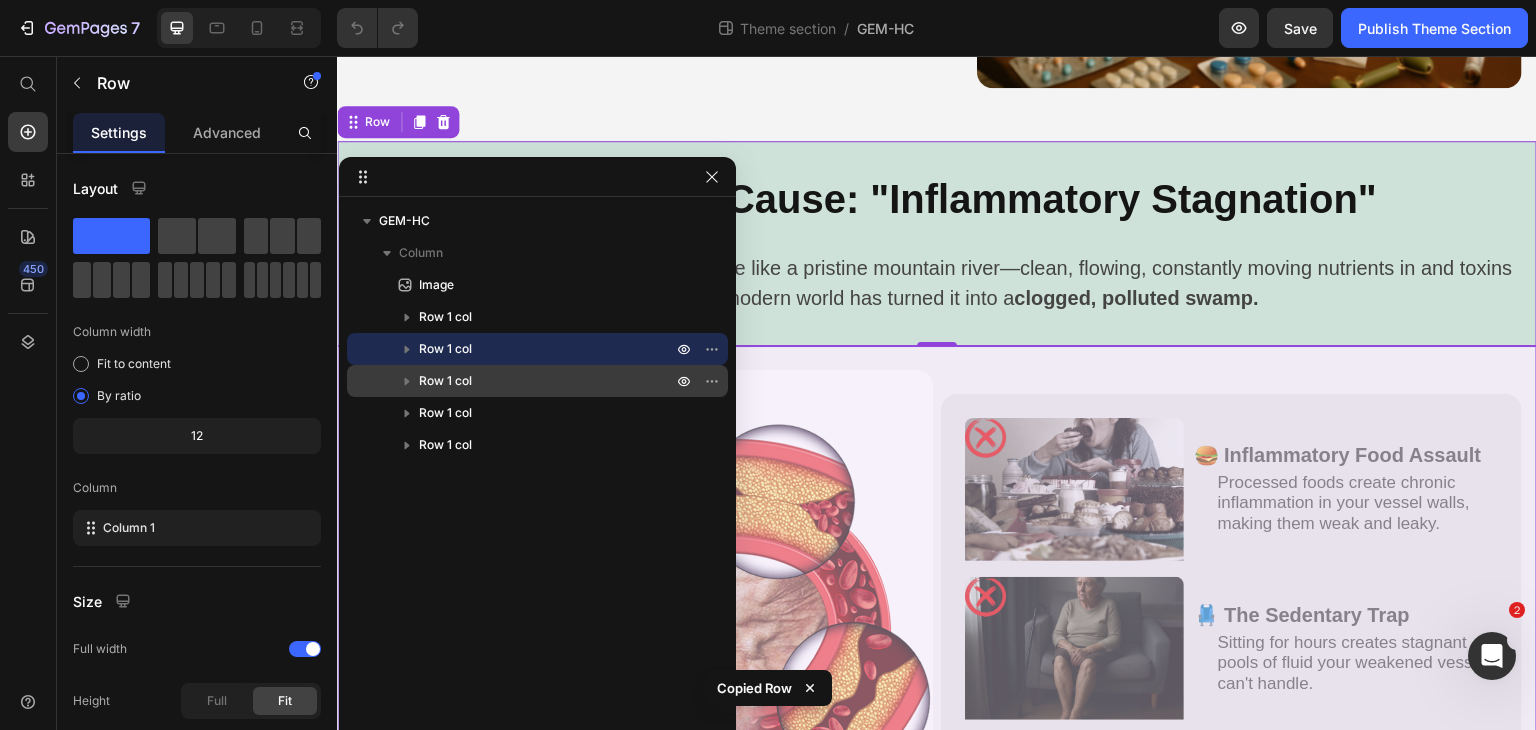 click on "Row 1 col" at bounding box center [445, 381] 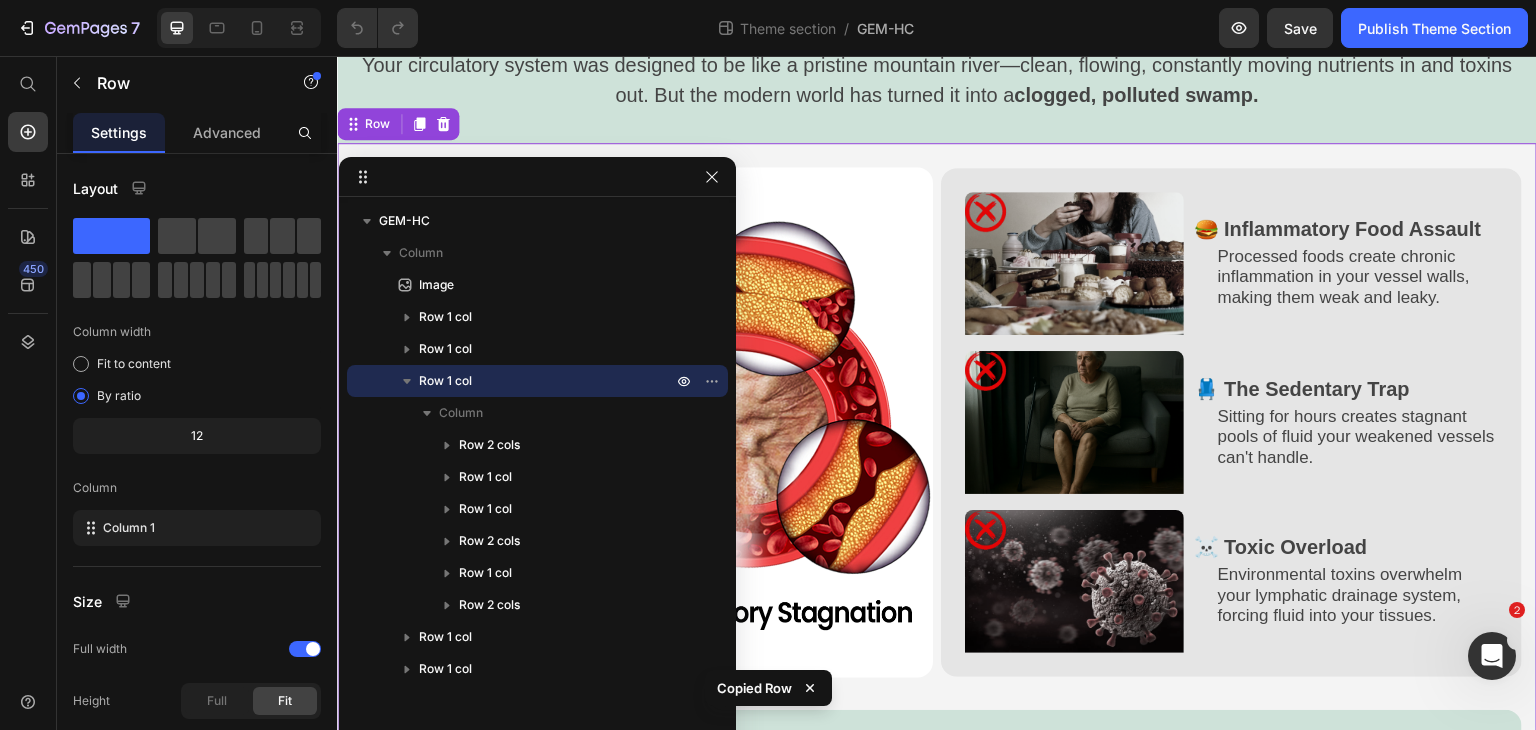 click on "Row 1 col" at bounding box center [445, 381] 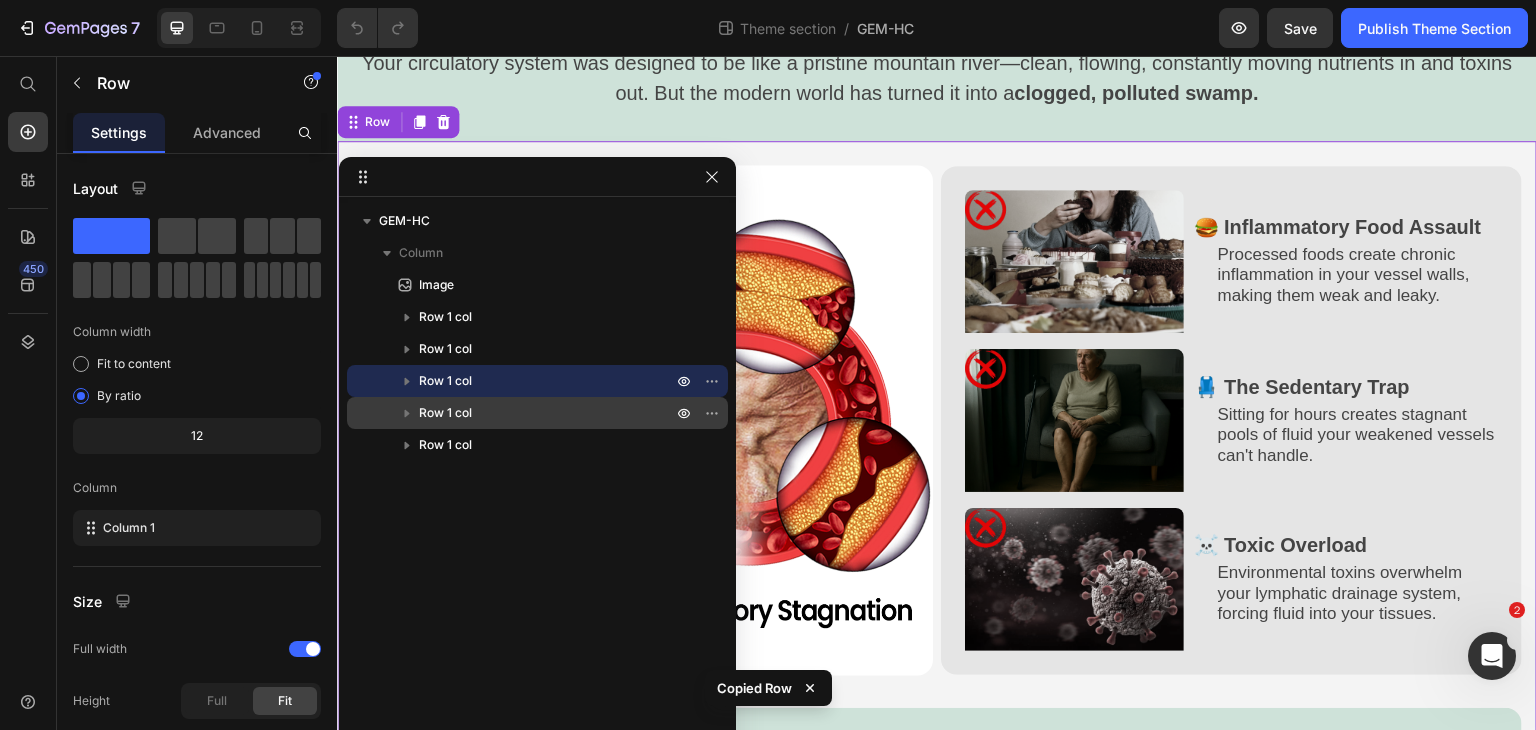 click on "Row 1 col" at bounding box center [445, 413] 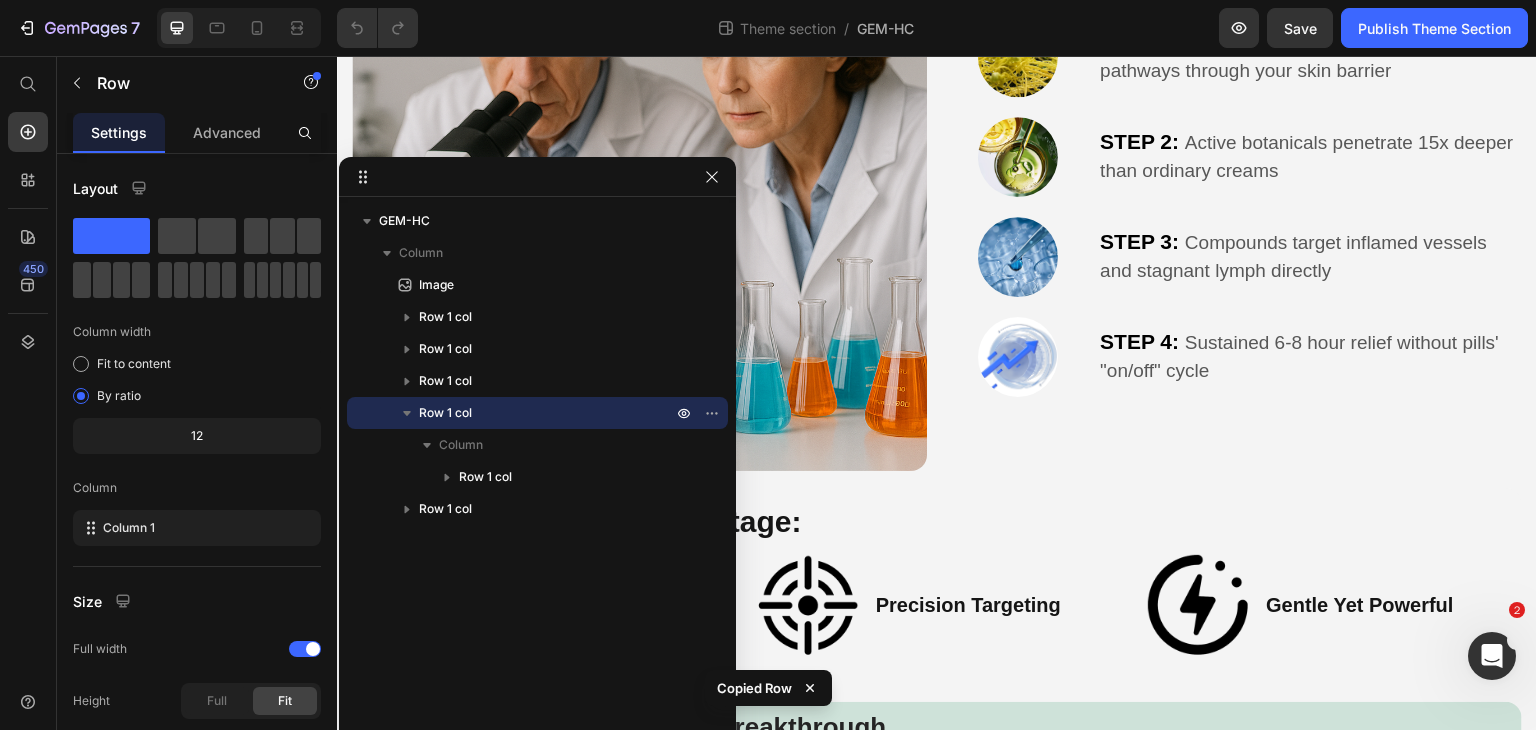 click on "Row 1 col" at bounding box center (445, 413) 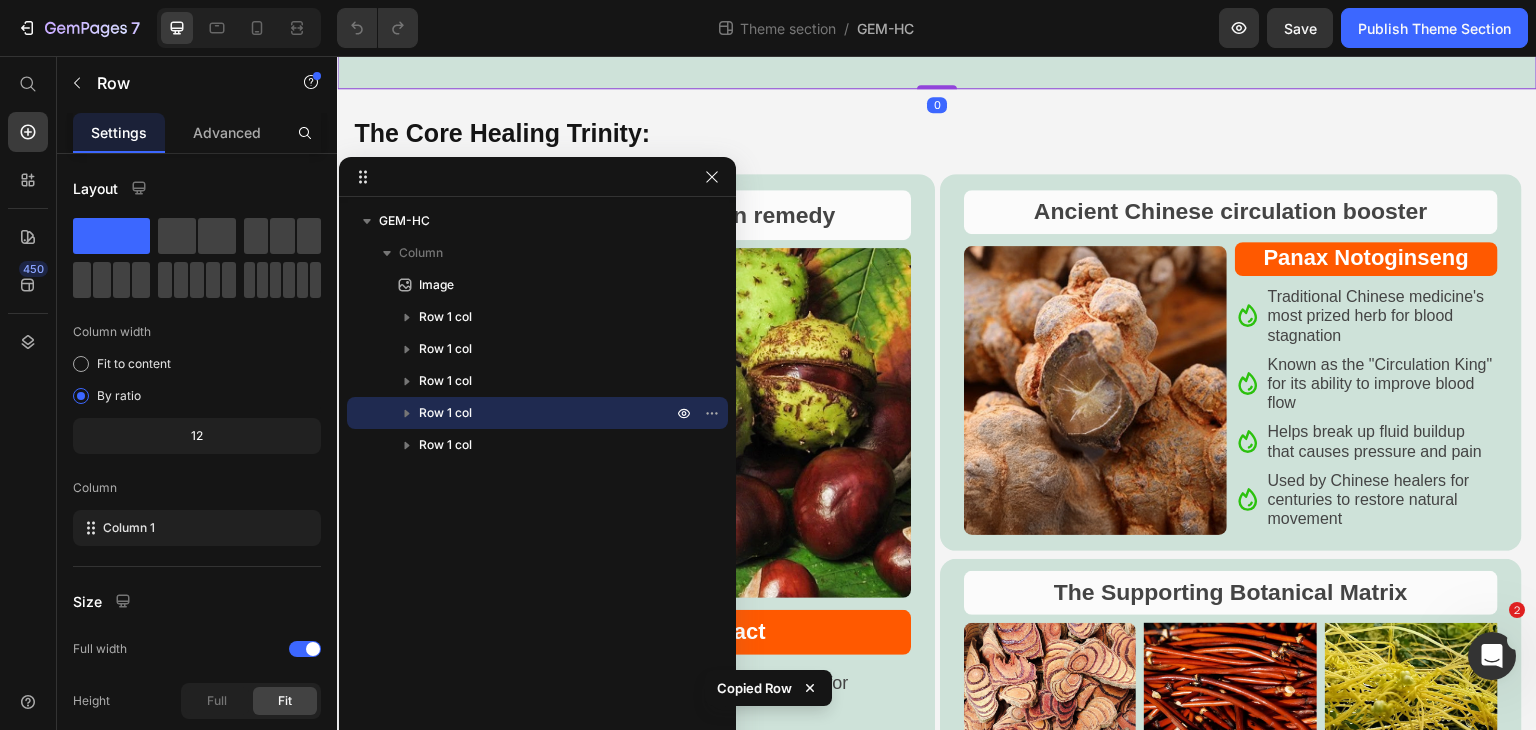 scroll, scrollTop: 3745, scrollLeft: 0, axis: vertical 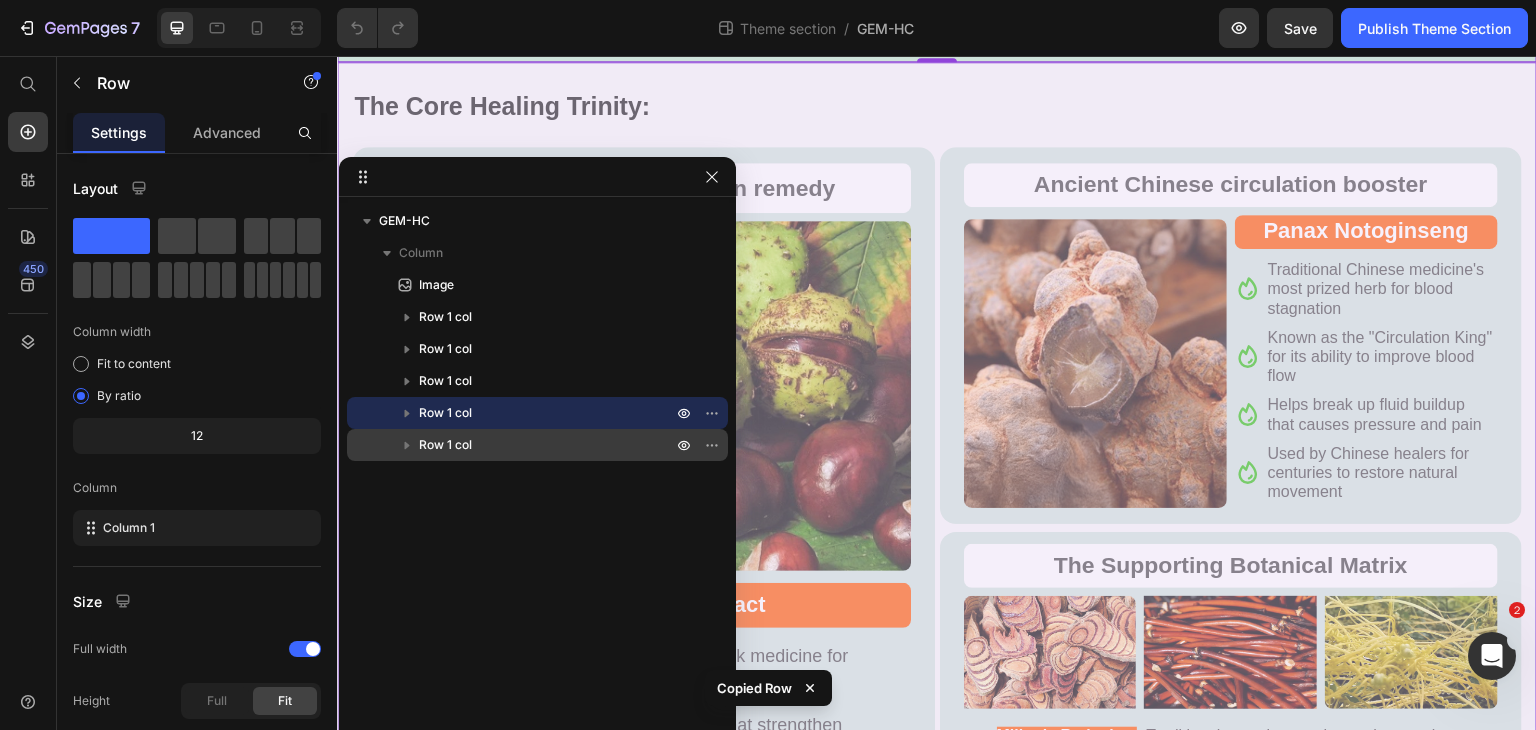 click on "Row 1 col" at bounding box center [445, 445] 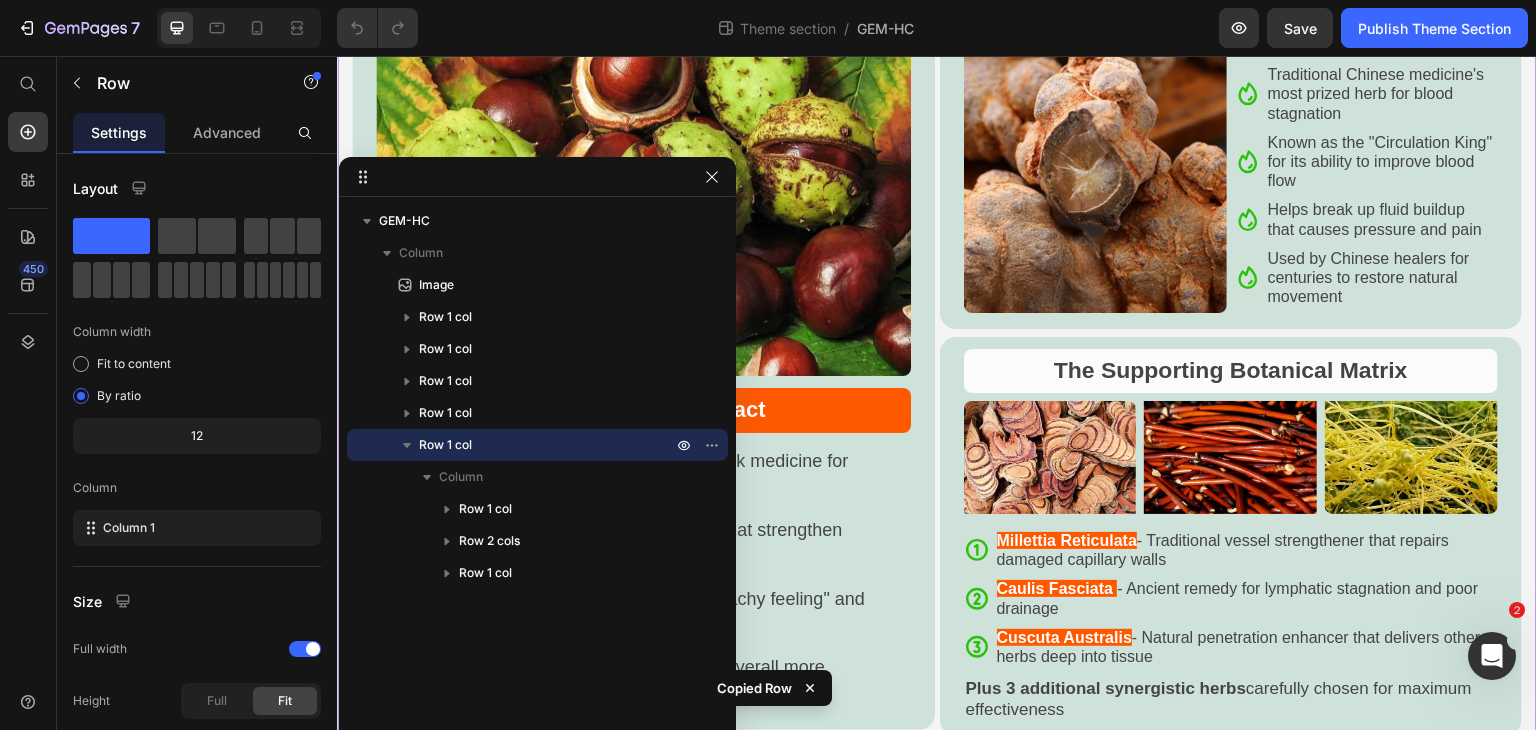 scroll, scrollTop: 3956, scrollLeft: 0, axis: vertical 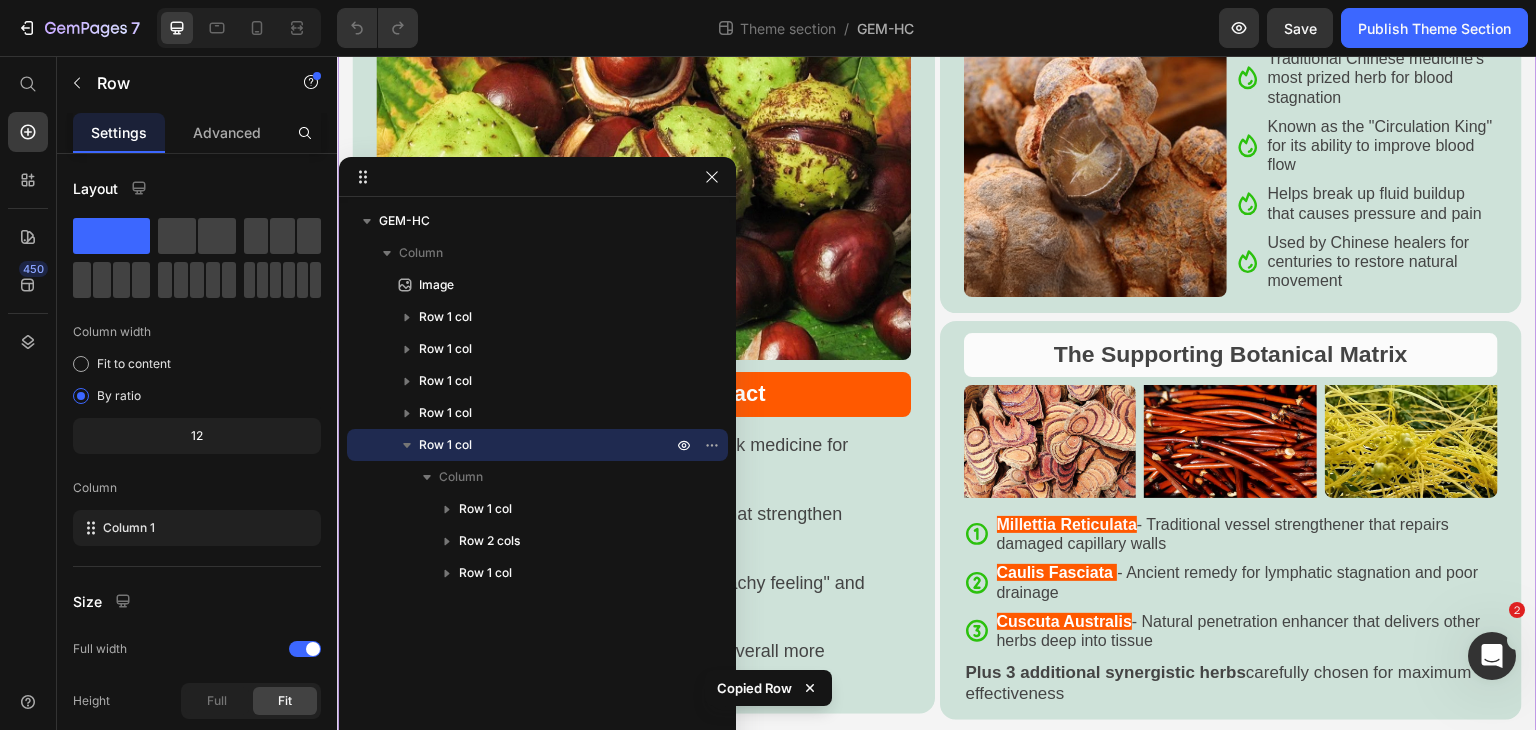 click on "Row 1 col" at bounding box center [445, 445] 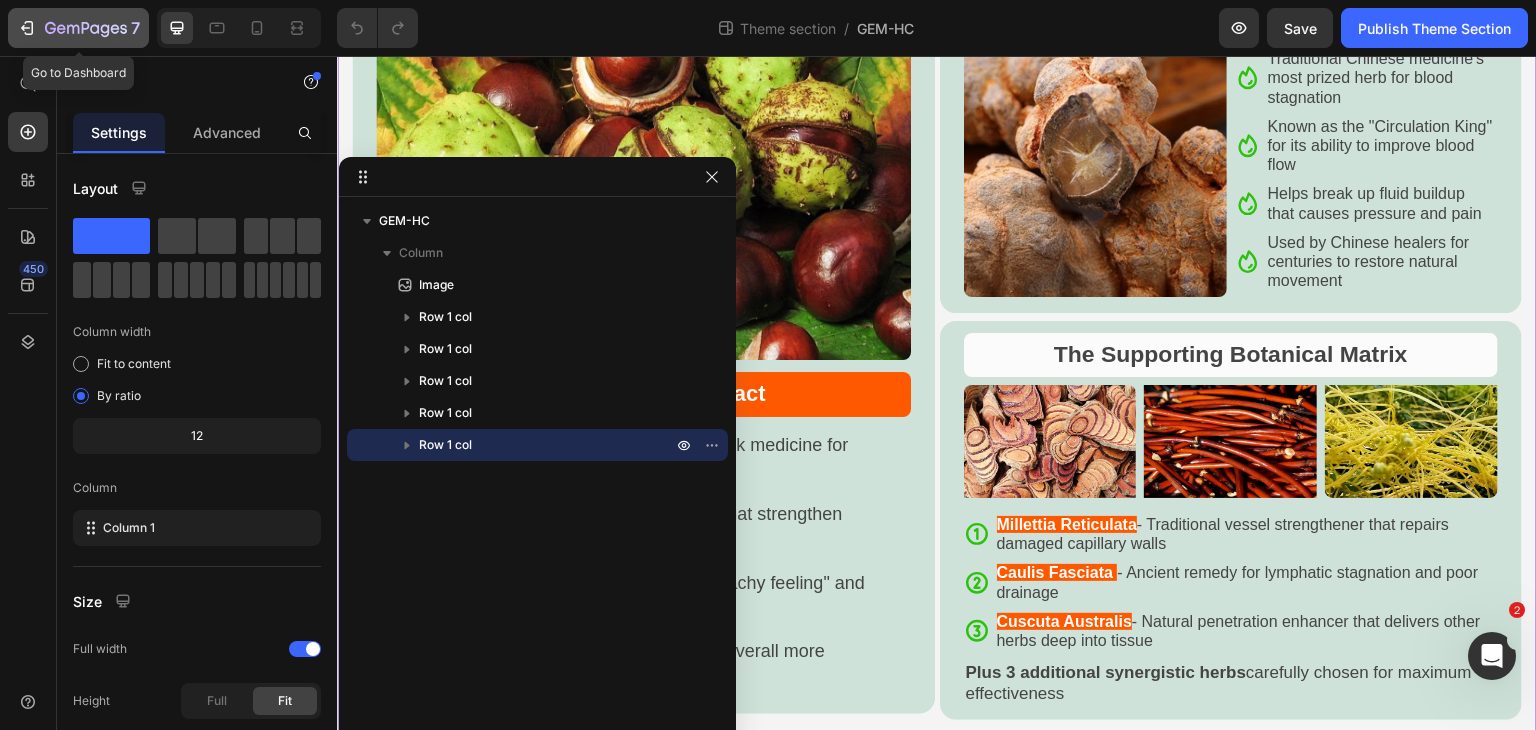 click 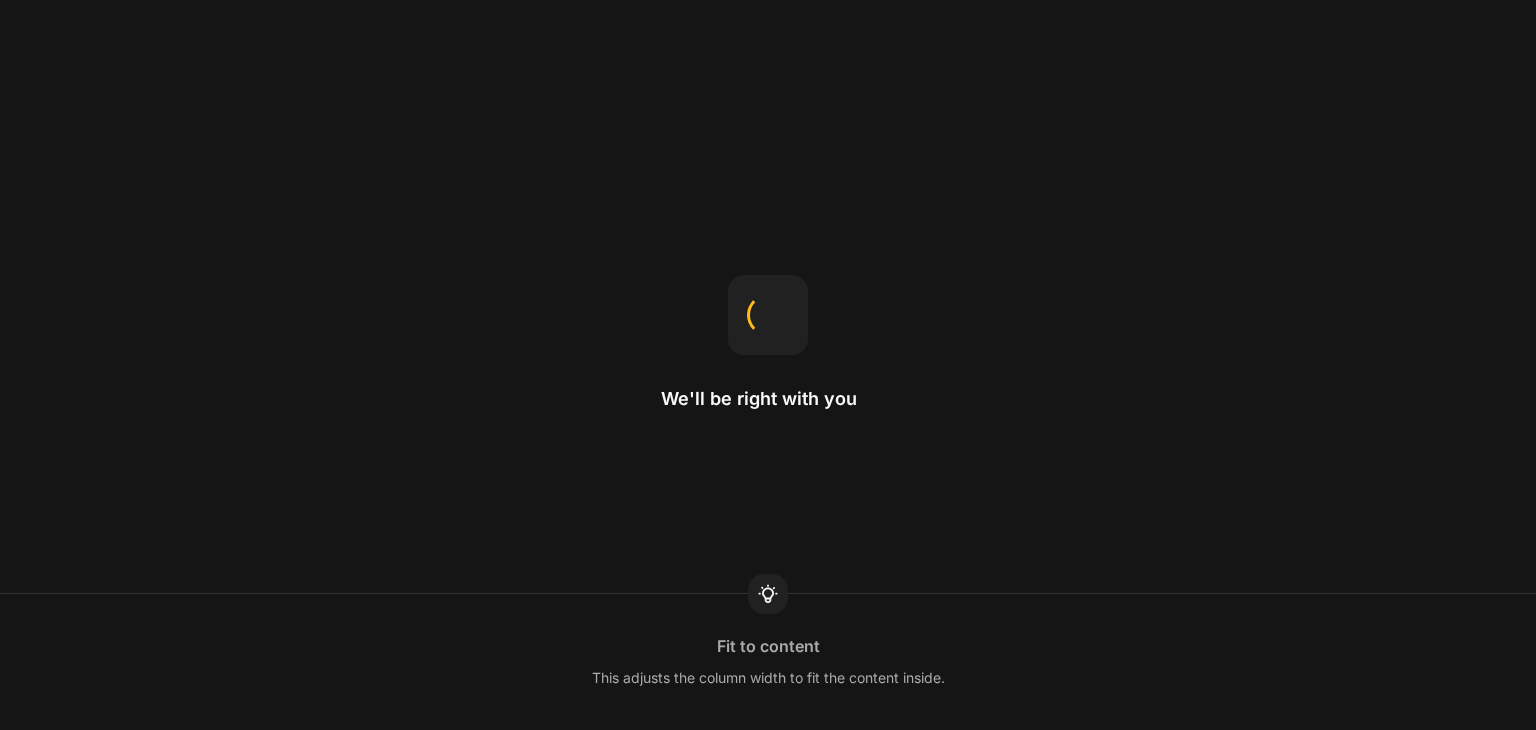 scroll, scrollTop: 0, scrollLeft: 0, axis: both 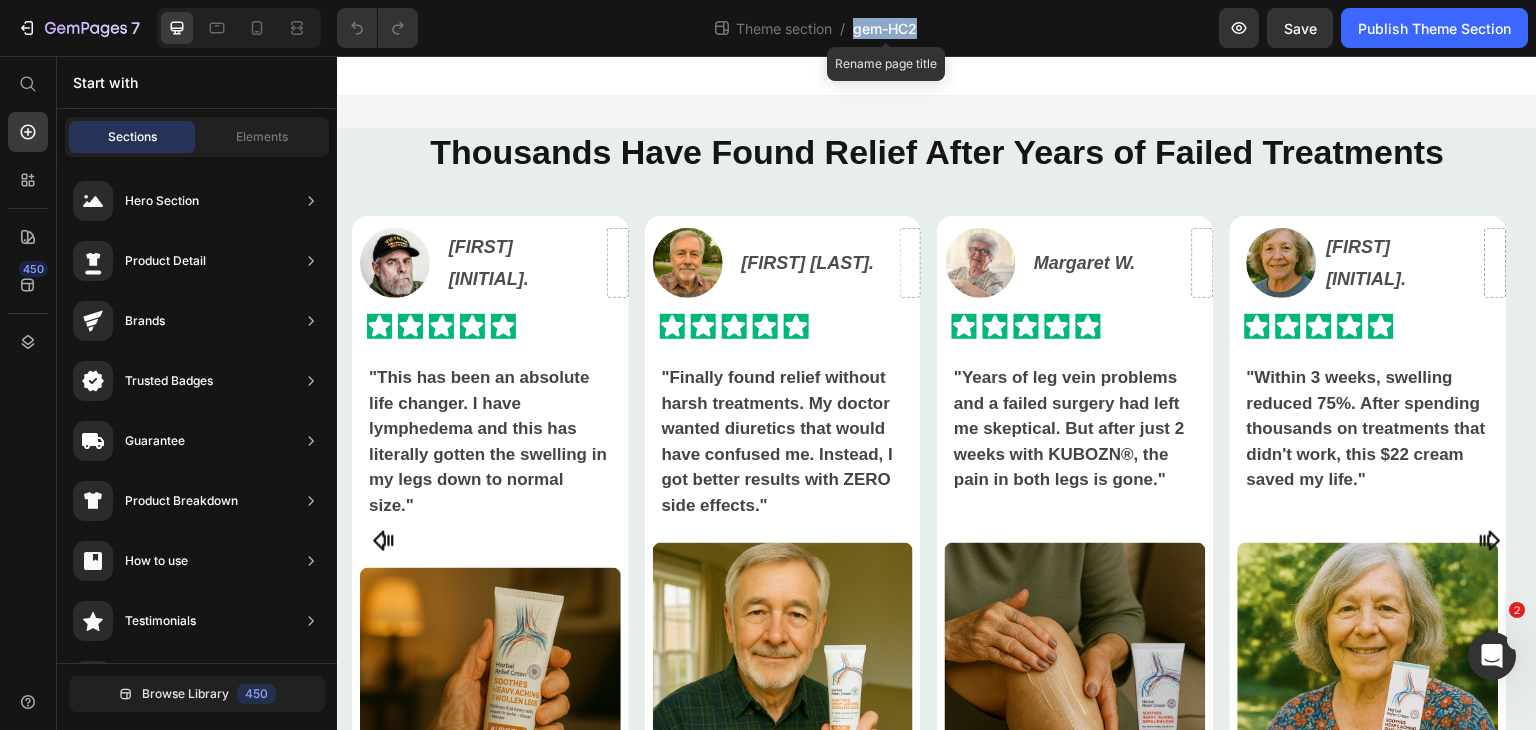 drag, startPoint x: 934, startPoint y: 30, endPoint x: 854, endPoint y: 33, distance: 80.05623 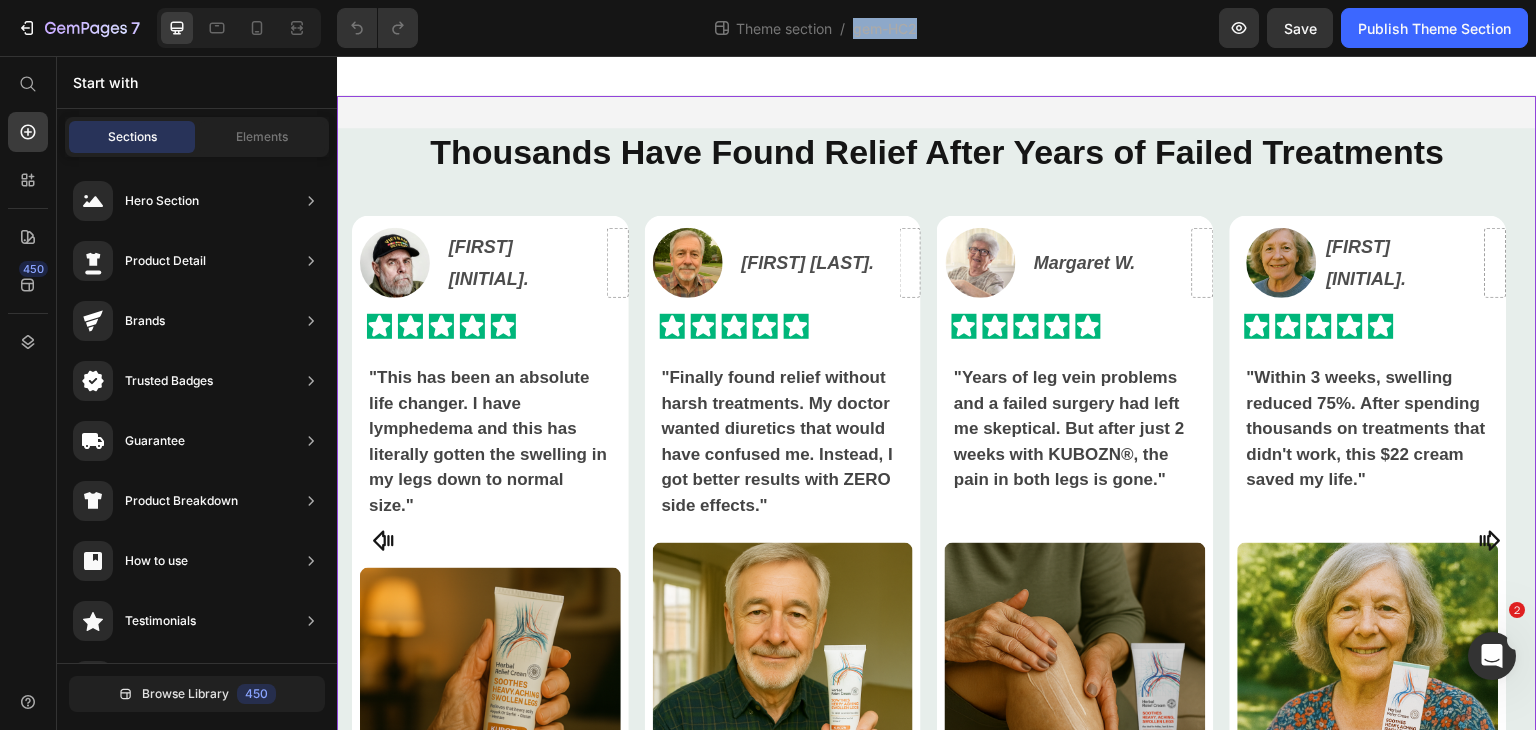 copy on "gem-HC2" 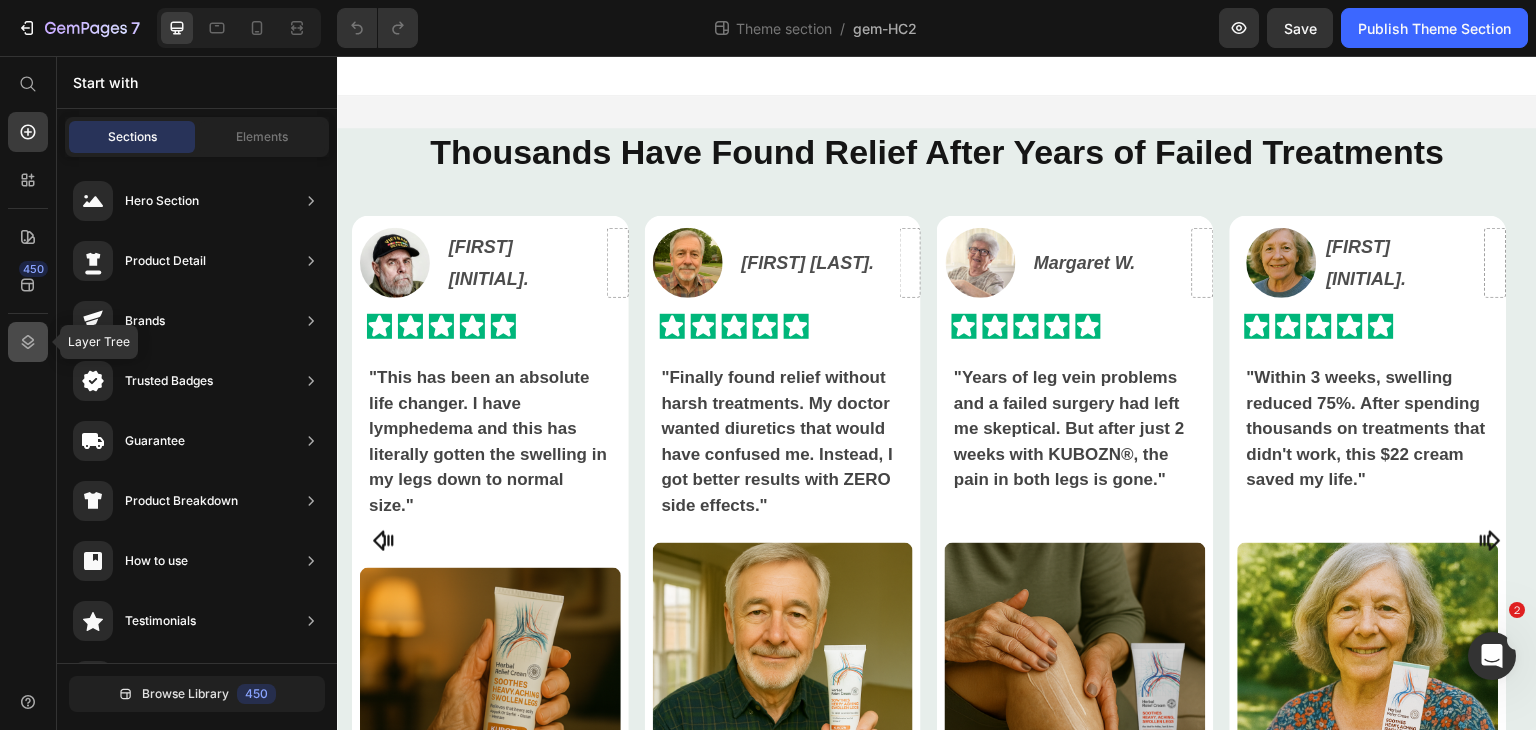 click 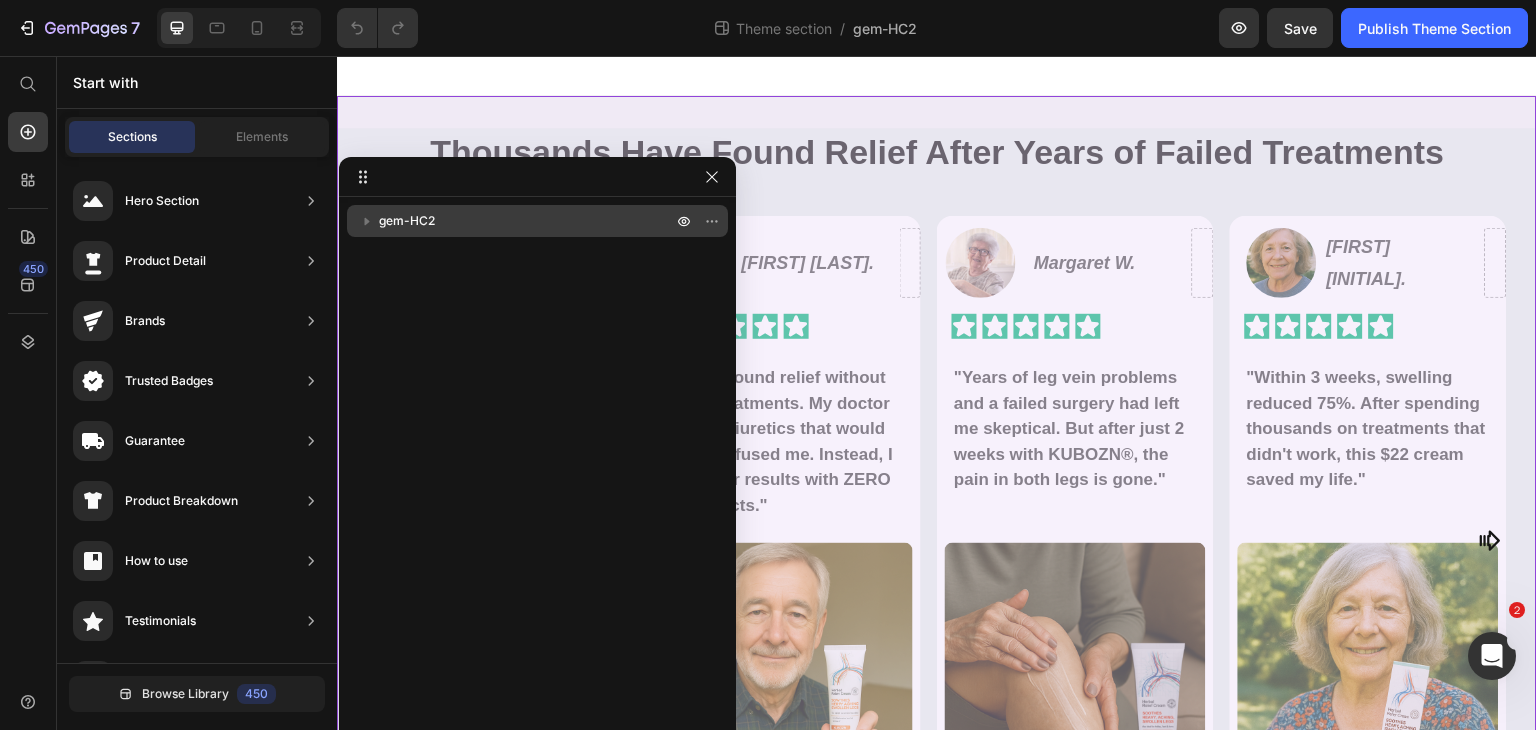 click on "gem-HC2" at bounding box center (407, 221) 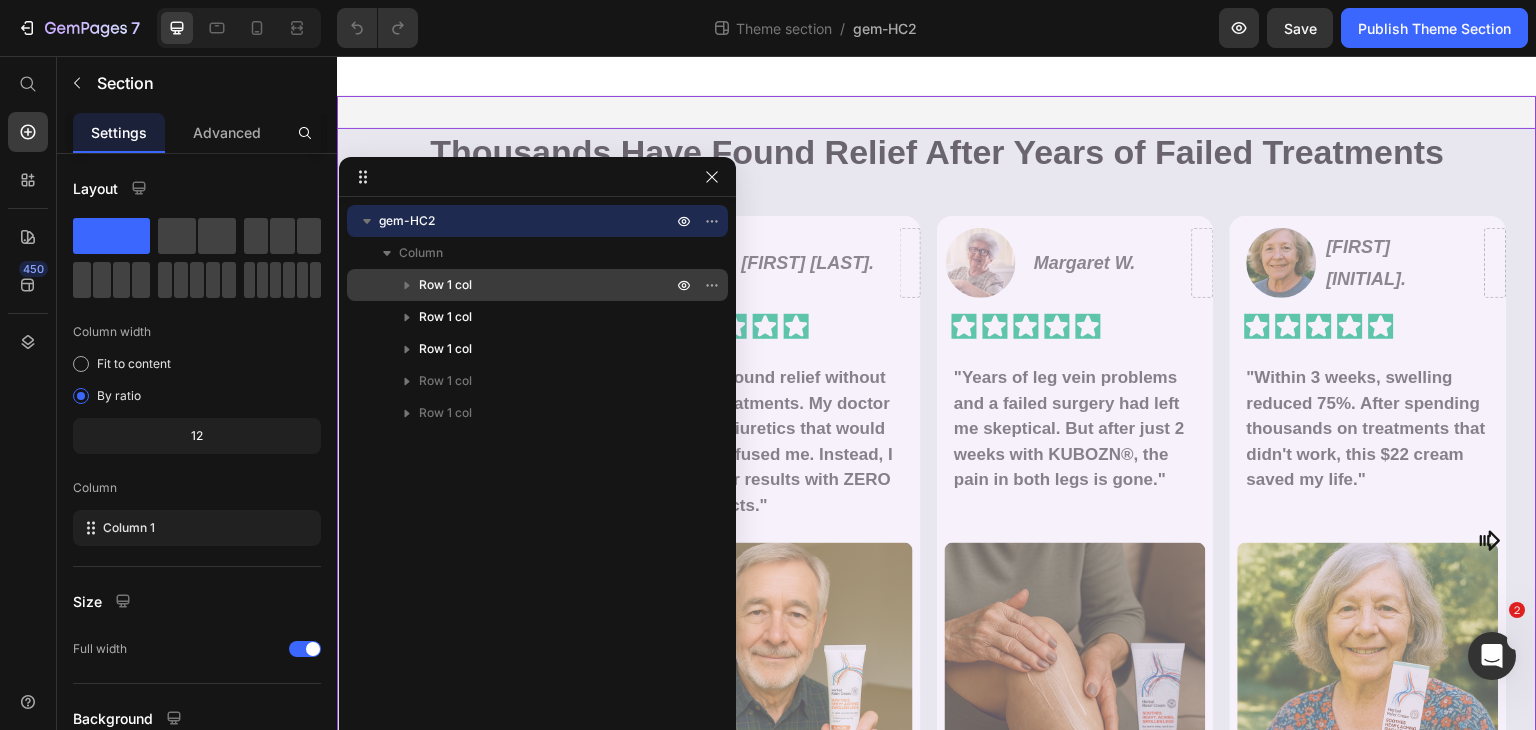 click on "Row 1 col" at bounding box center (445, 285) 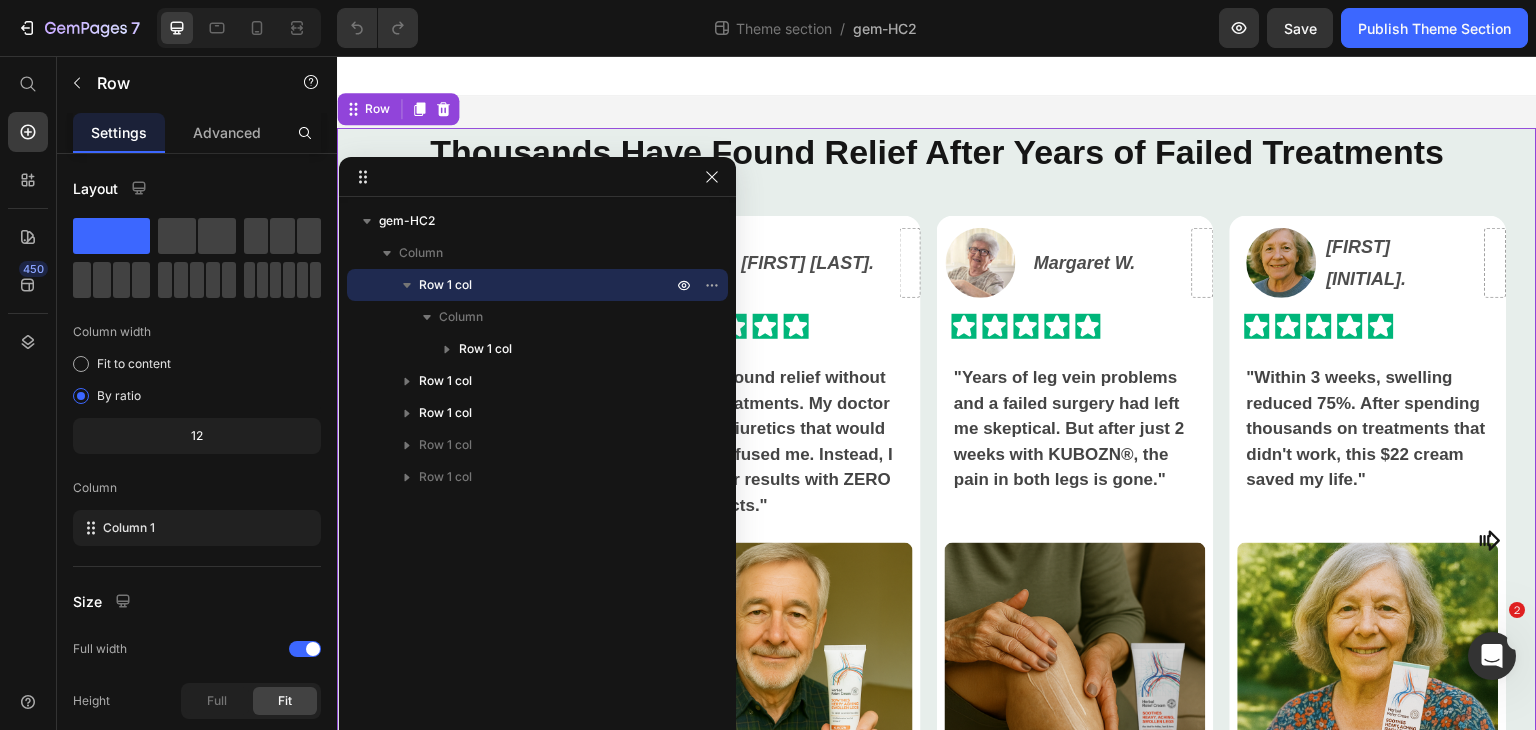 click on "Row 1 col" at bounding box center [445, 285] 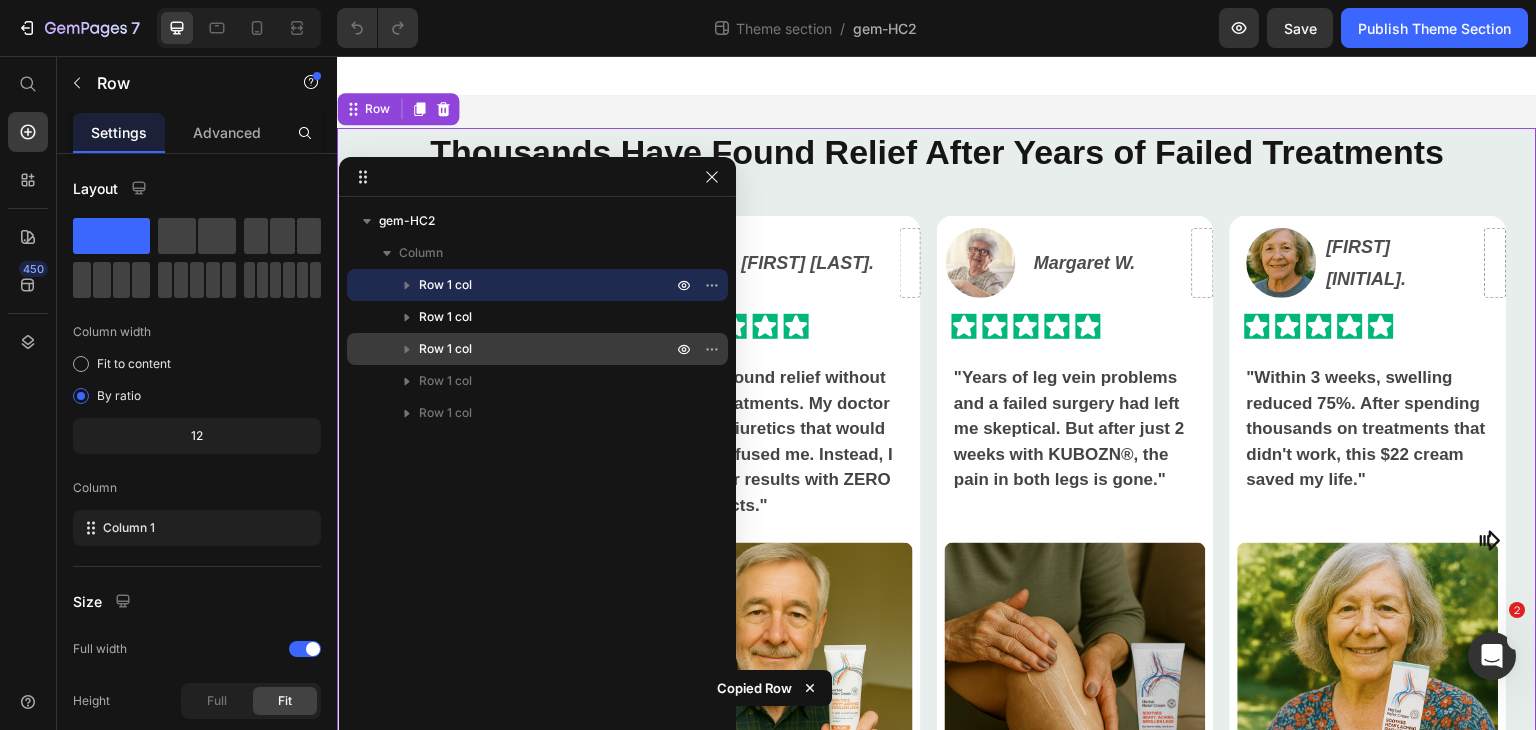 click on "Row 1 col" at bounding box center [537, 349] 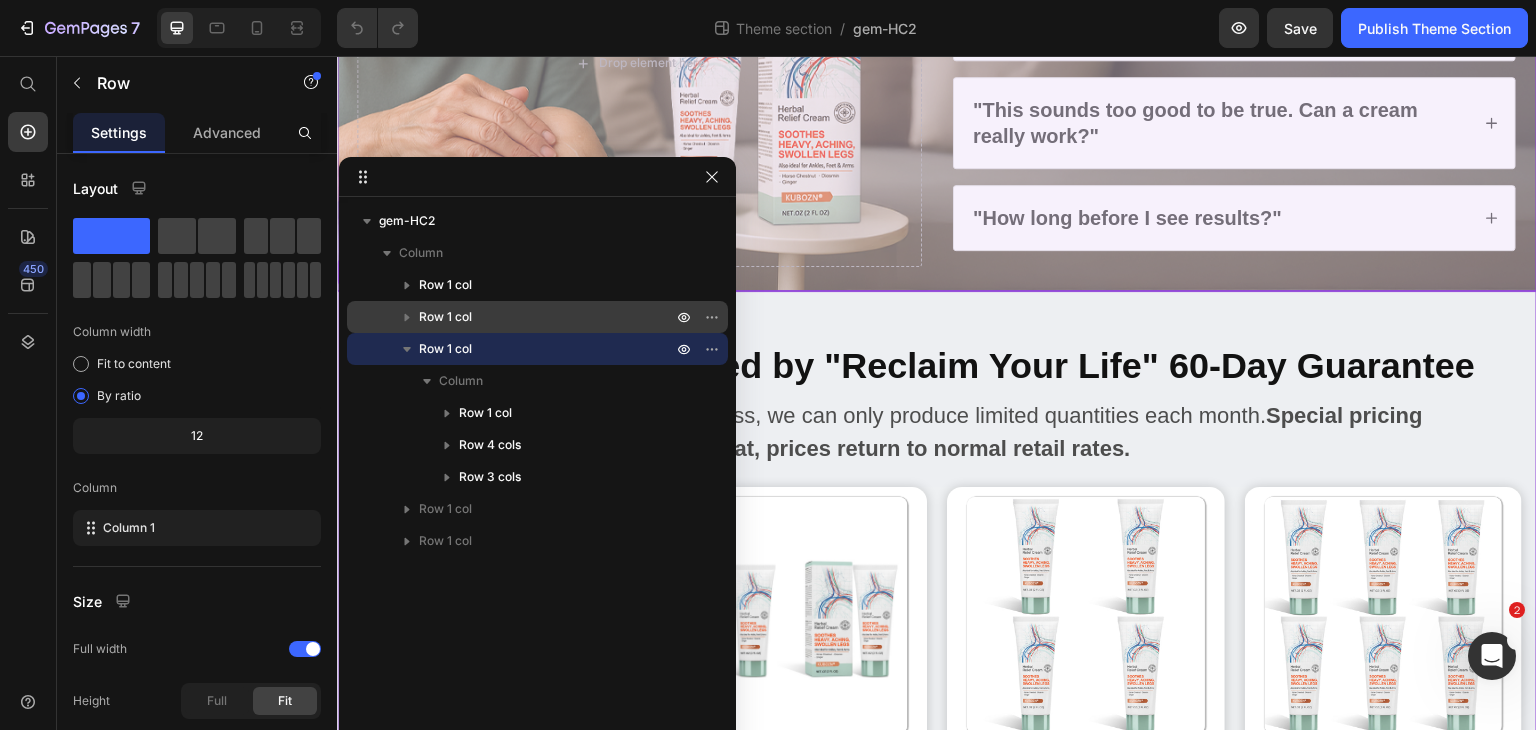 click on "Row 1 col" at bounding box center [445, 317] 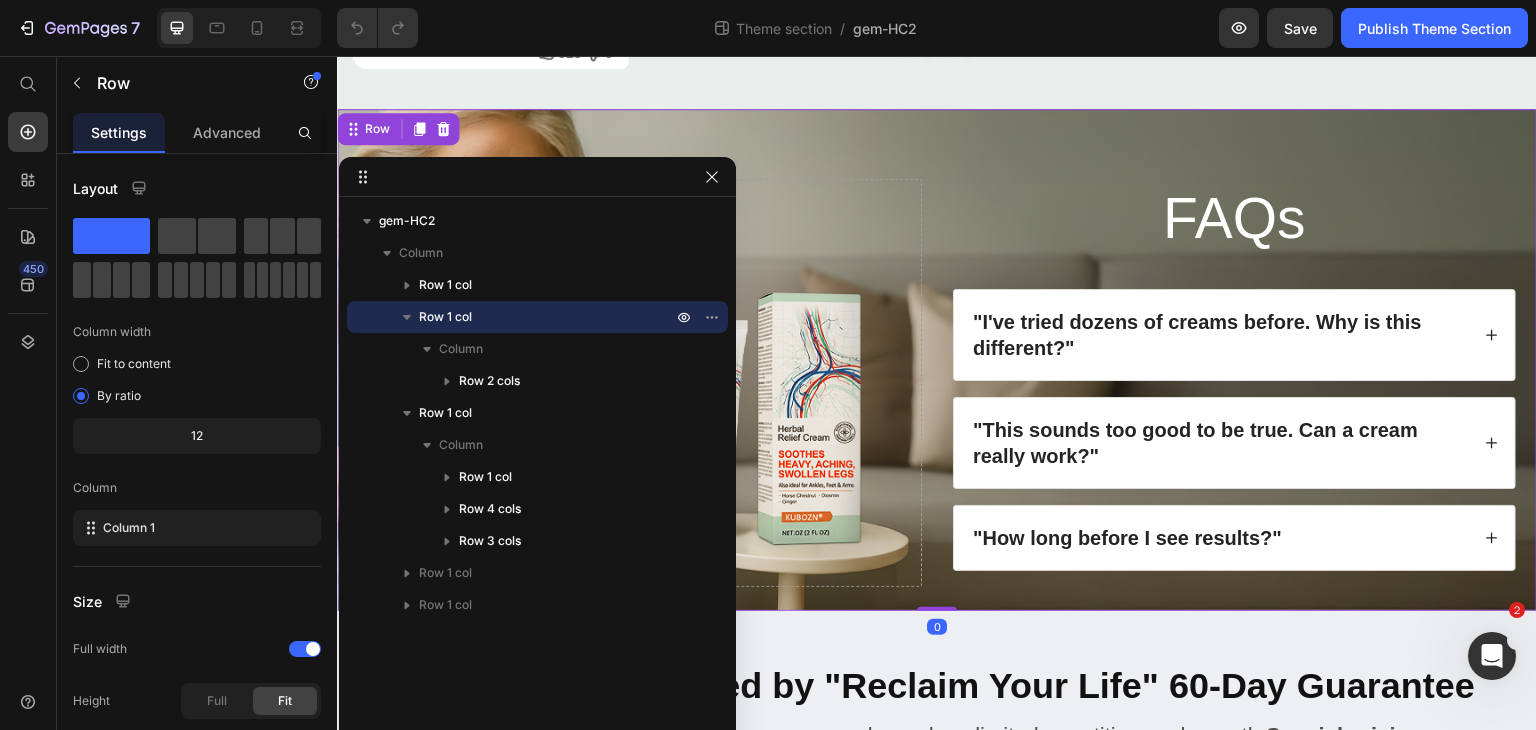 scroll, scrollTop: 779, scrollLeft: 0, axis: vertical 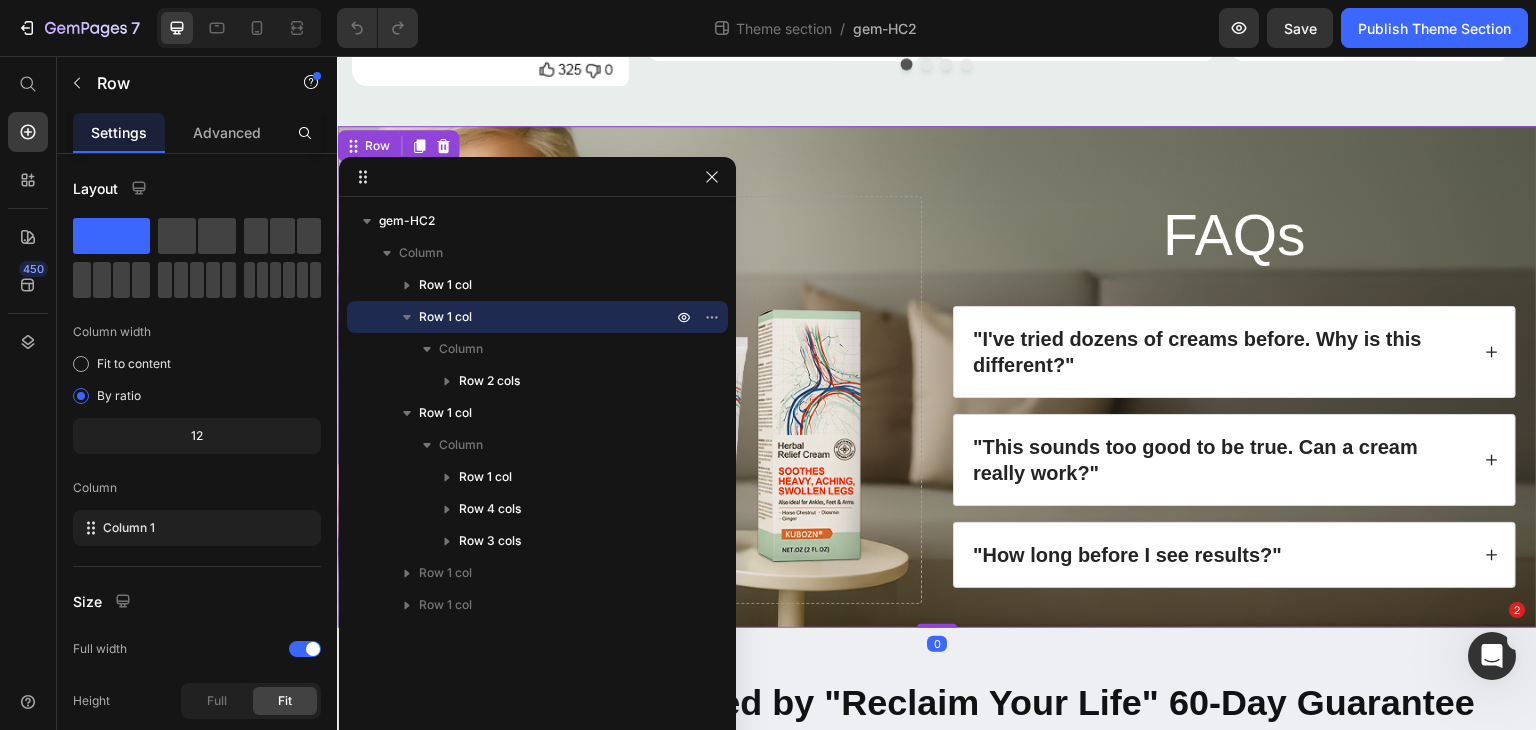 click on "Row 1 col" at bounding box center (445, 317) 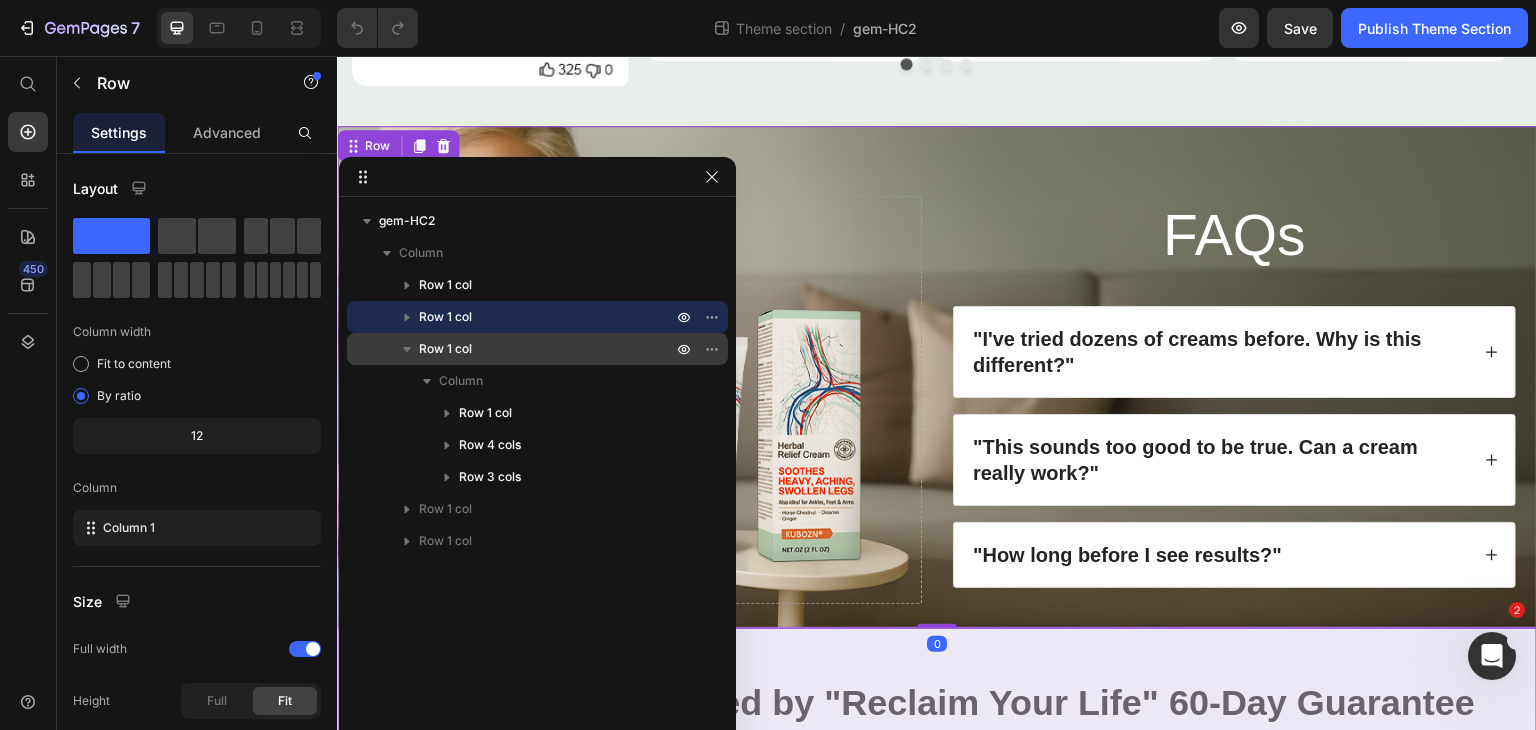 click on "Row 1 col" at bounding box center [445, 349] 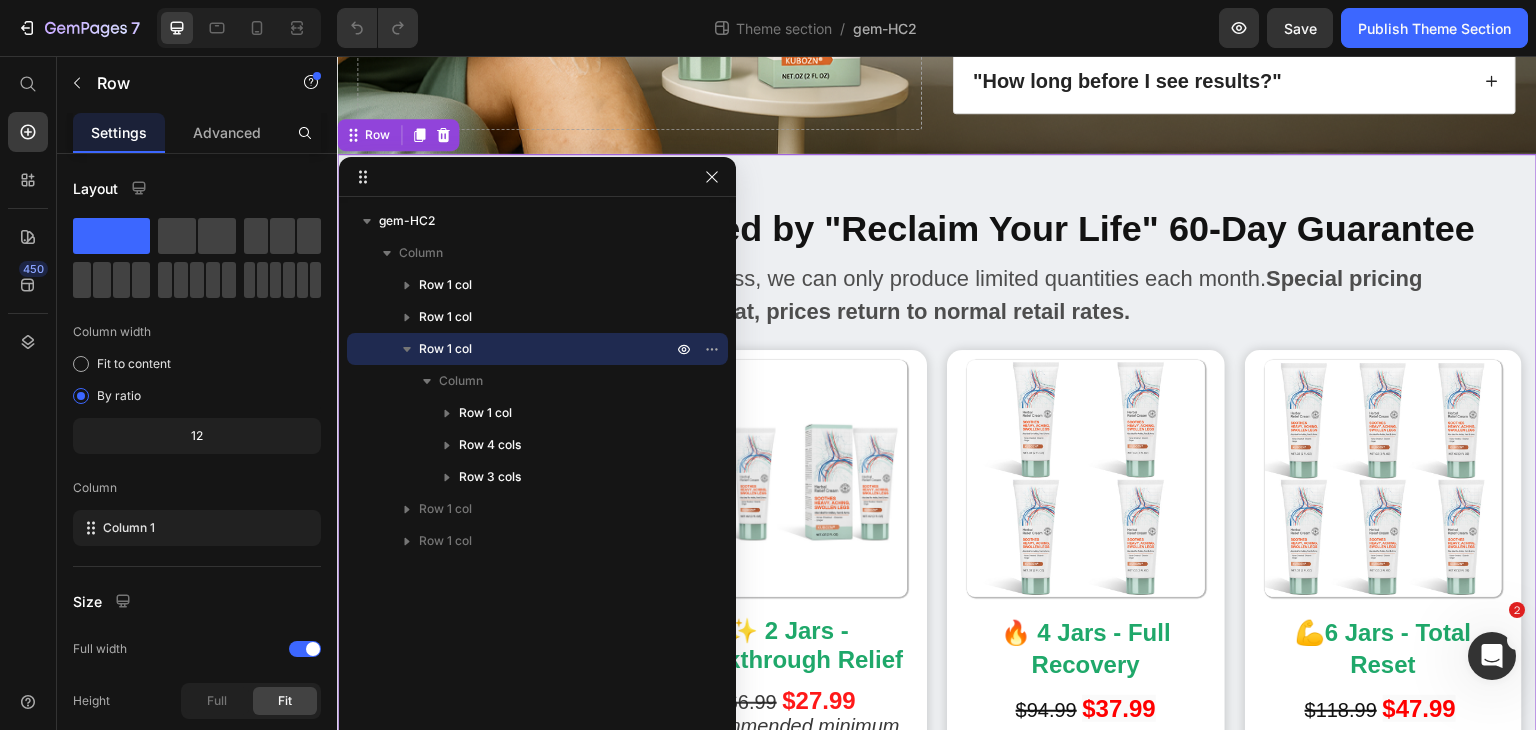 scroll, scrollTop: 1278, scrollLeft: 0, axis: vertical 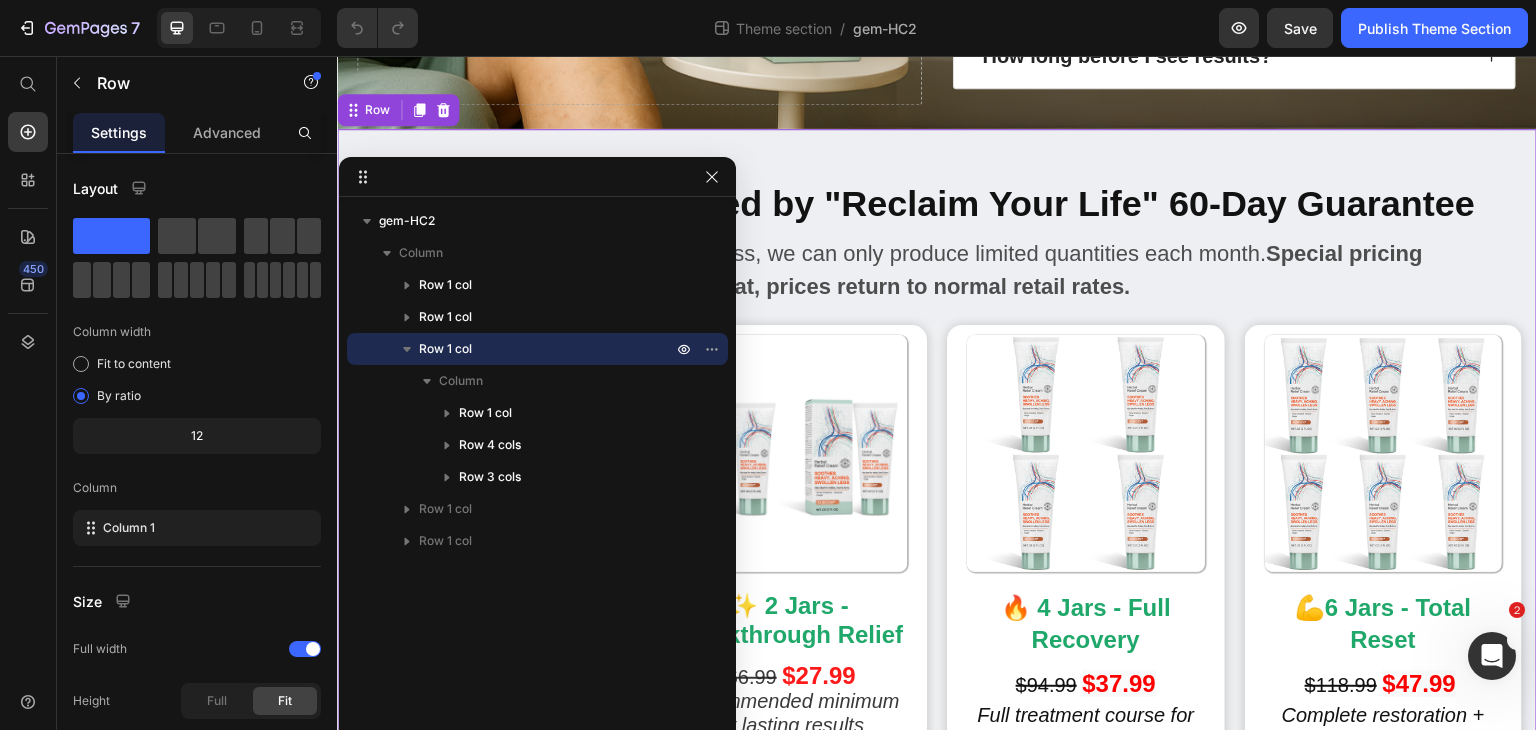 click 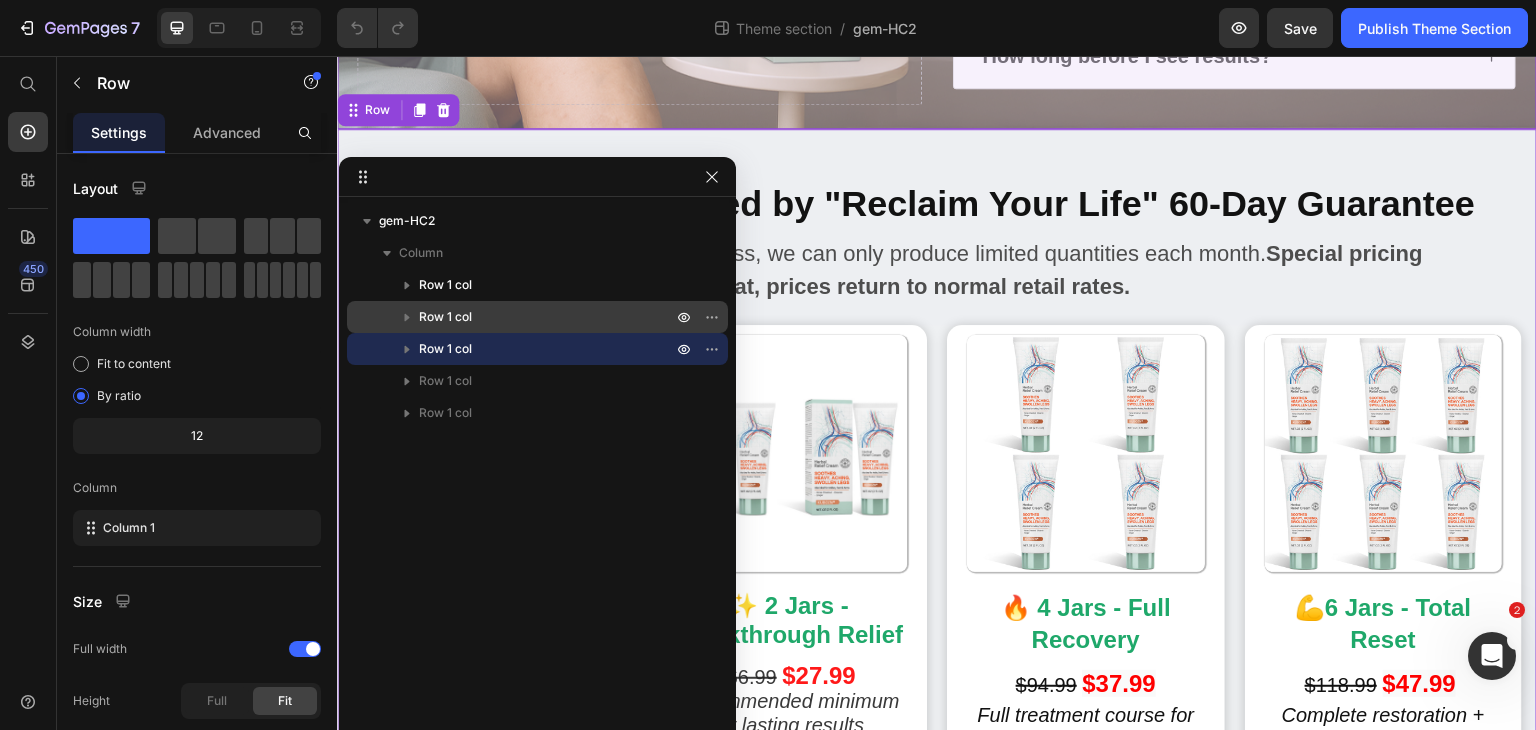 click on "Row 1 col" at bounding box center (445, 317) 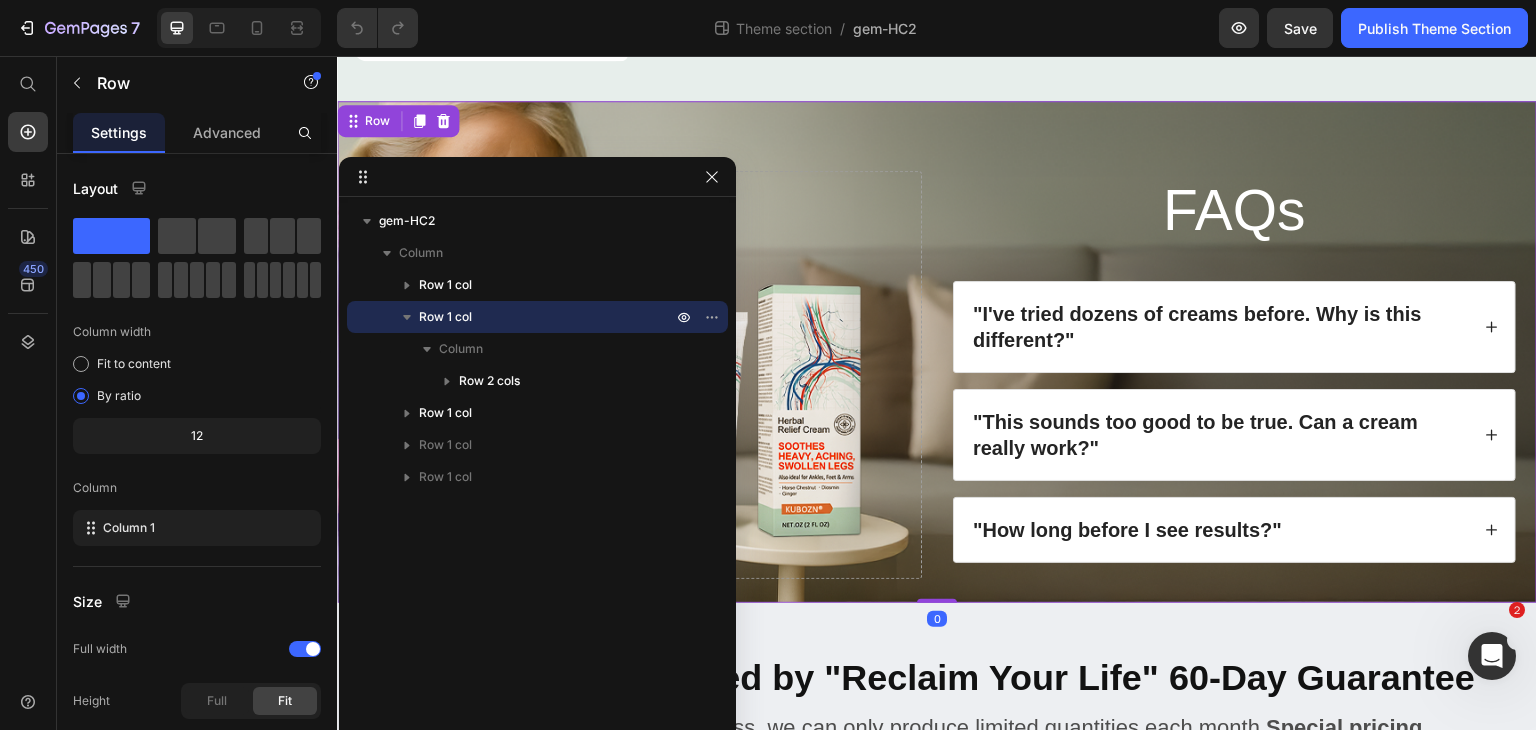 click on "Row 1 col" at bounding box center [445, 317] 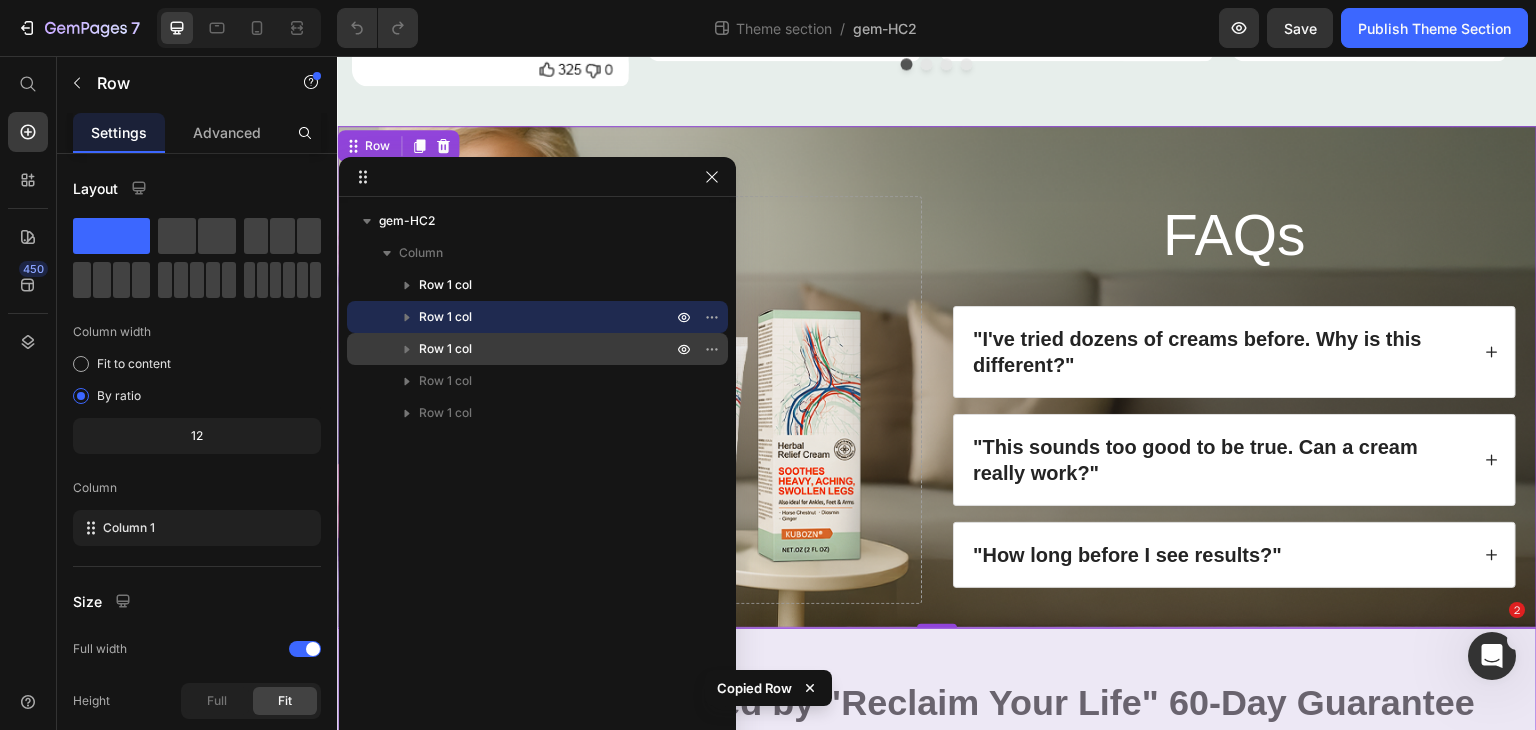 click on "Row 1 col" at bounding box center [445, 349] 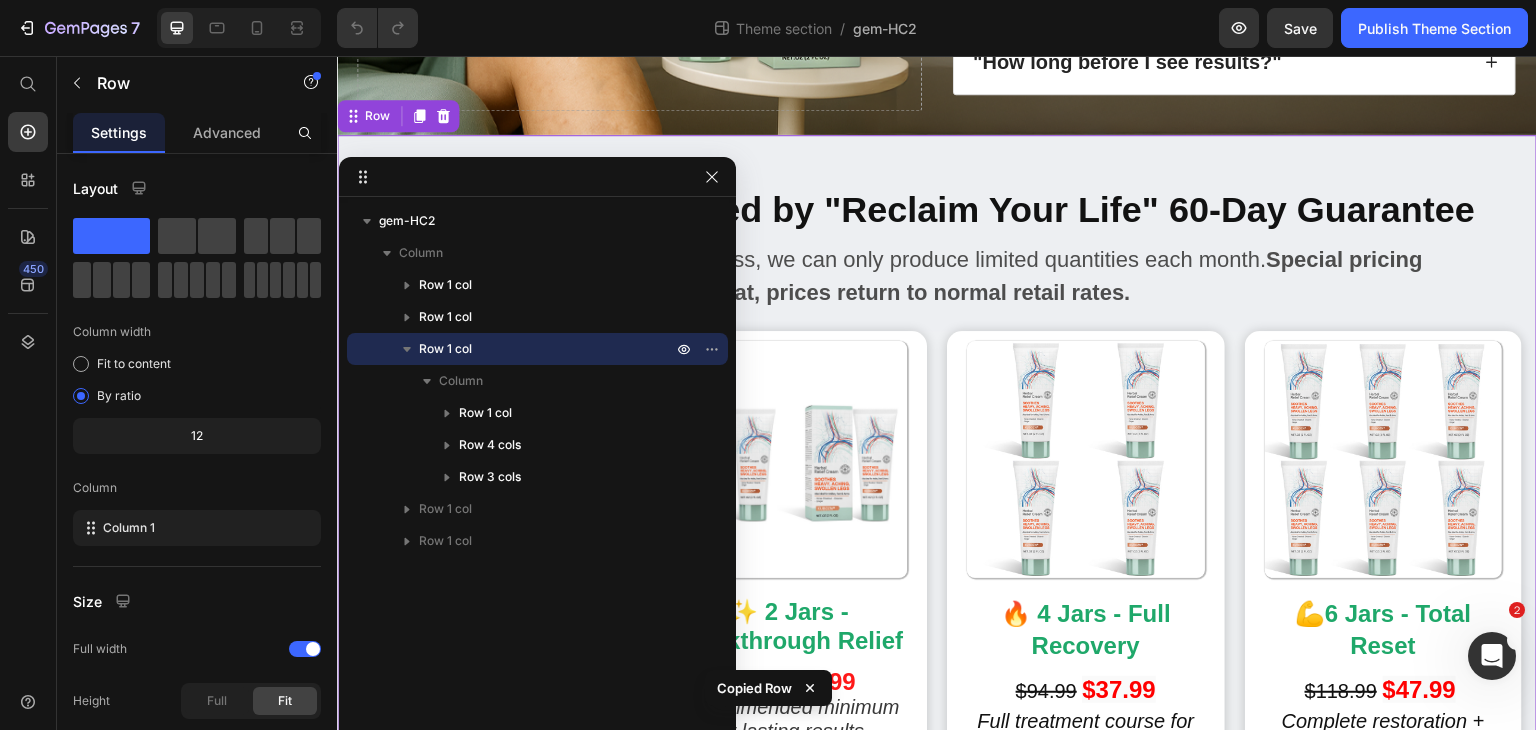 click on "Row 1 col" at bounding box center (445, 349) 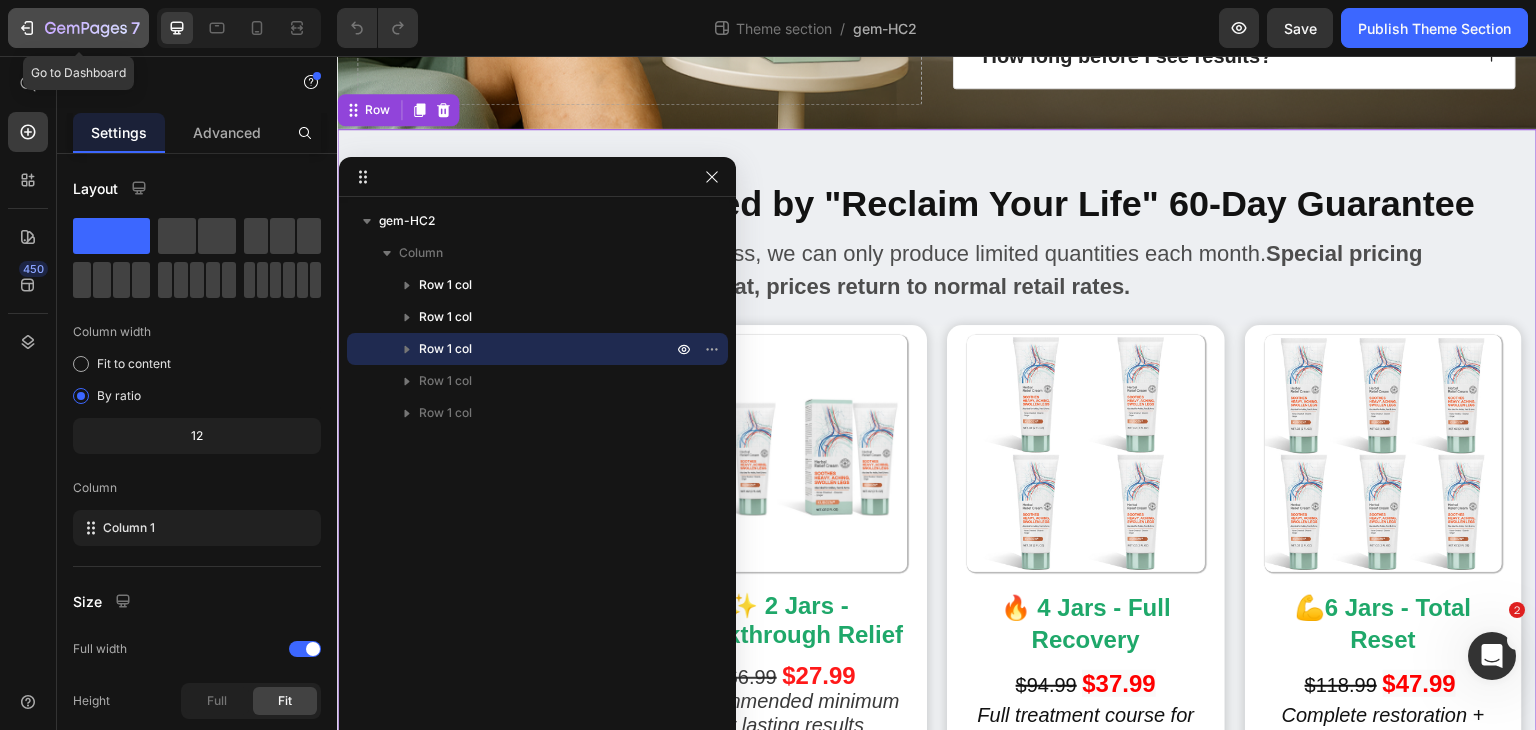 click 